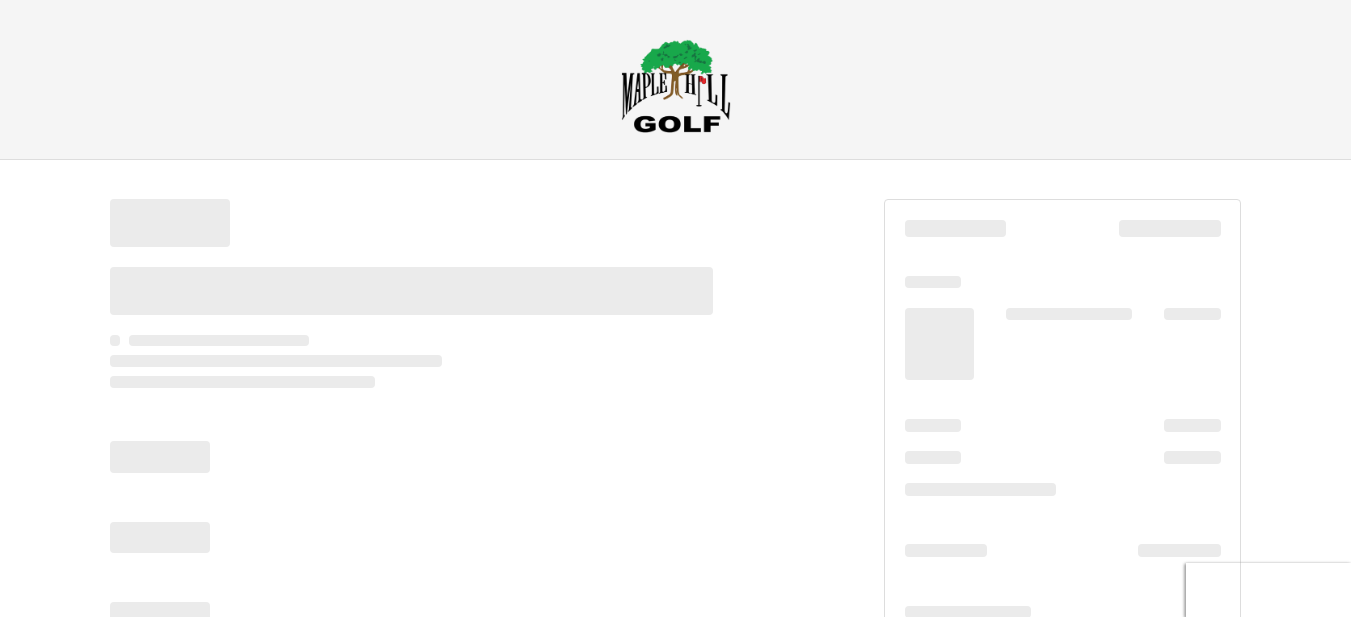 scroll, scrollTop: 0, scrollLeft: 0, axis: both 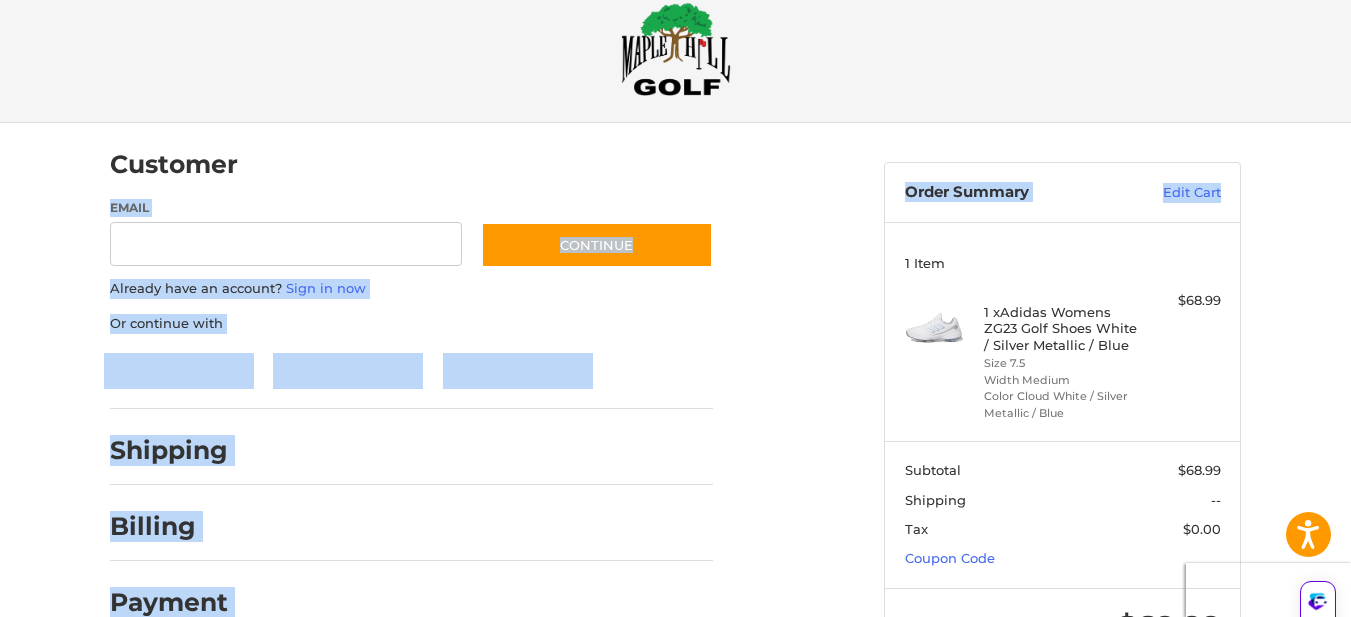 drag, startPoint x: 0, startPoint y: 0, endPoint x: 703, endPoint y: 196, distance: 729.81165 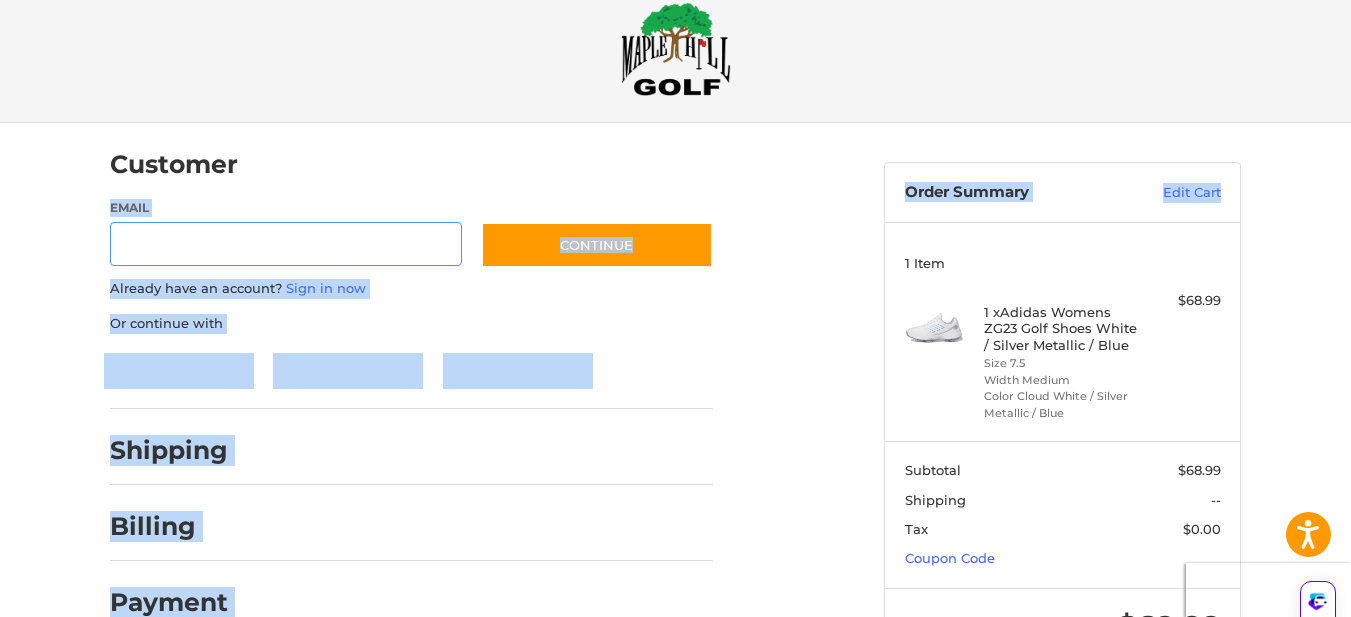 click on "Email" at bounding box center [286, 244] 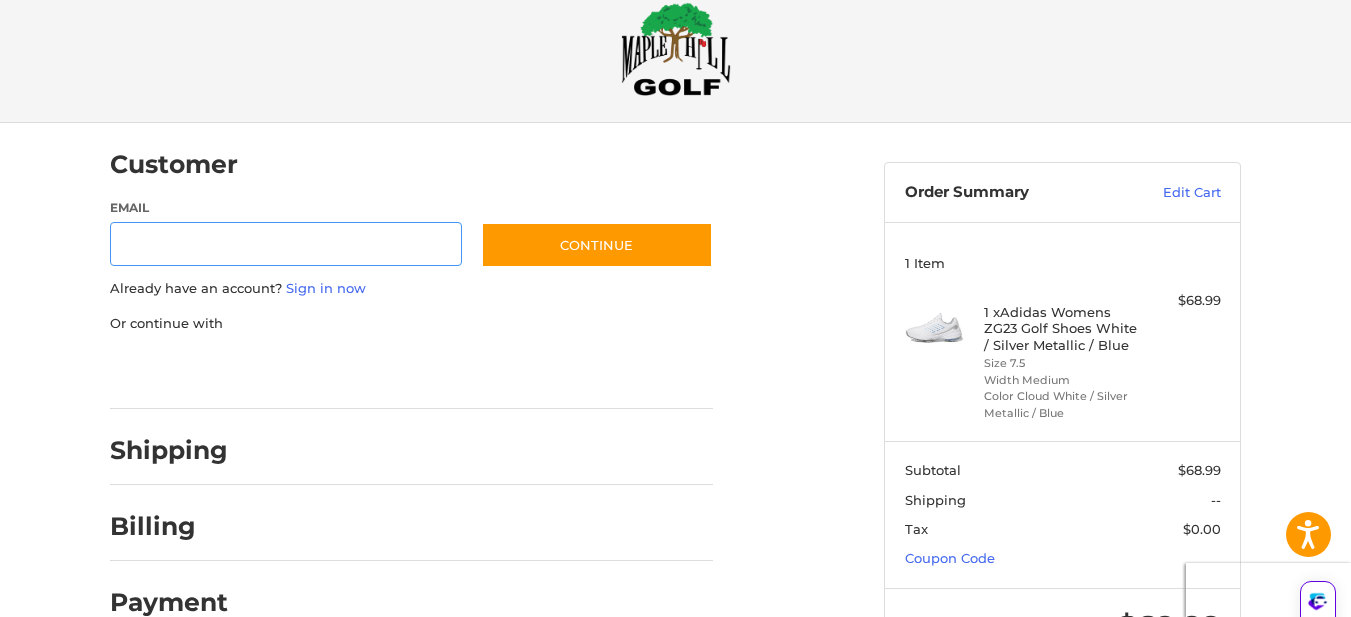 type on "**********" 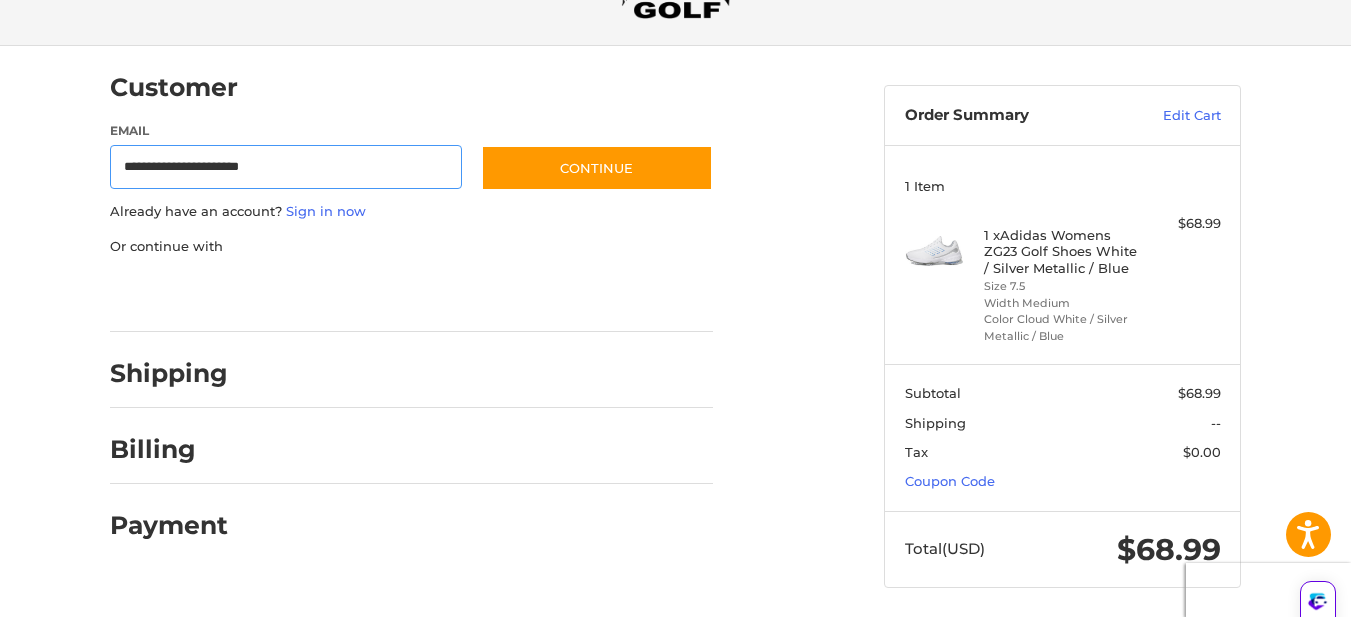 scroll, scrollTop: 124, scrollLeft: 0, axis: vertical 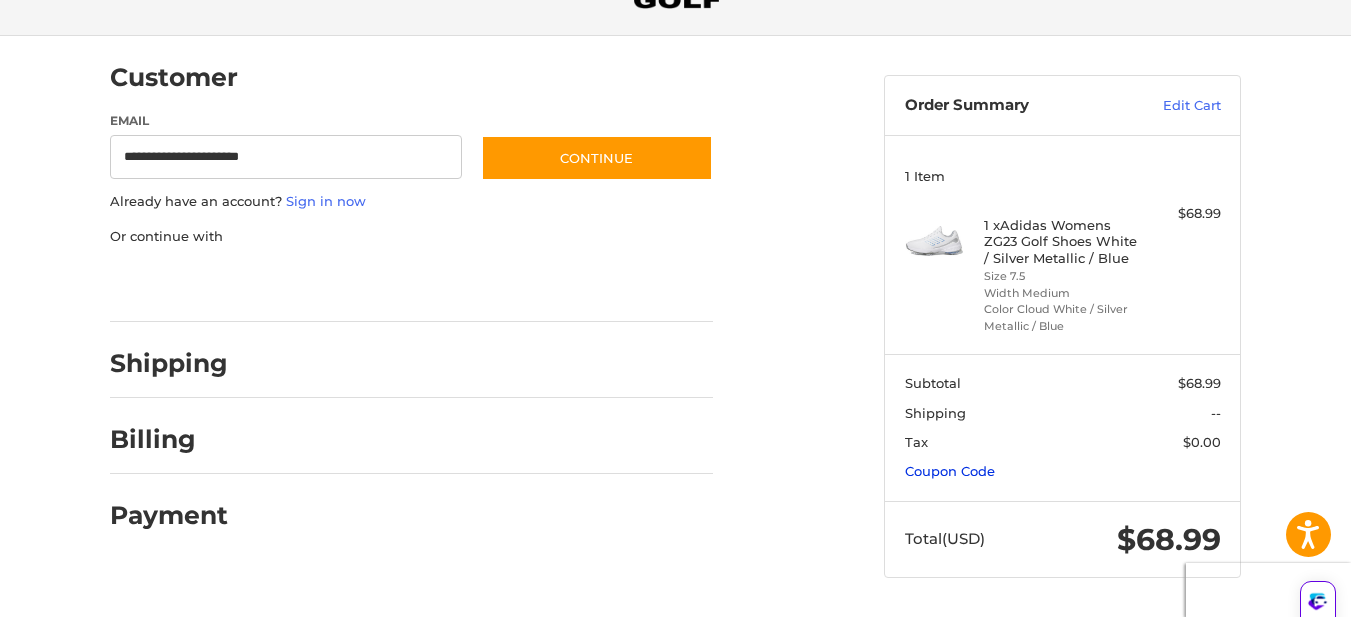 click on "Coupon Code" at bounding box center (950, 471) 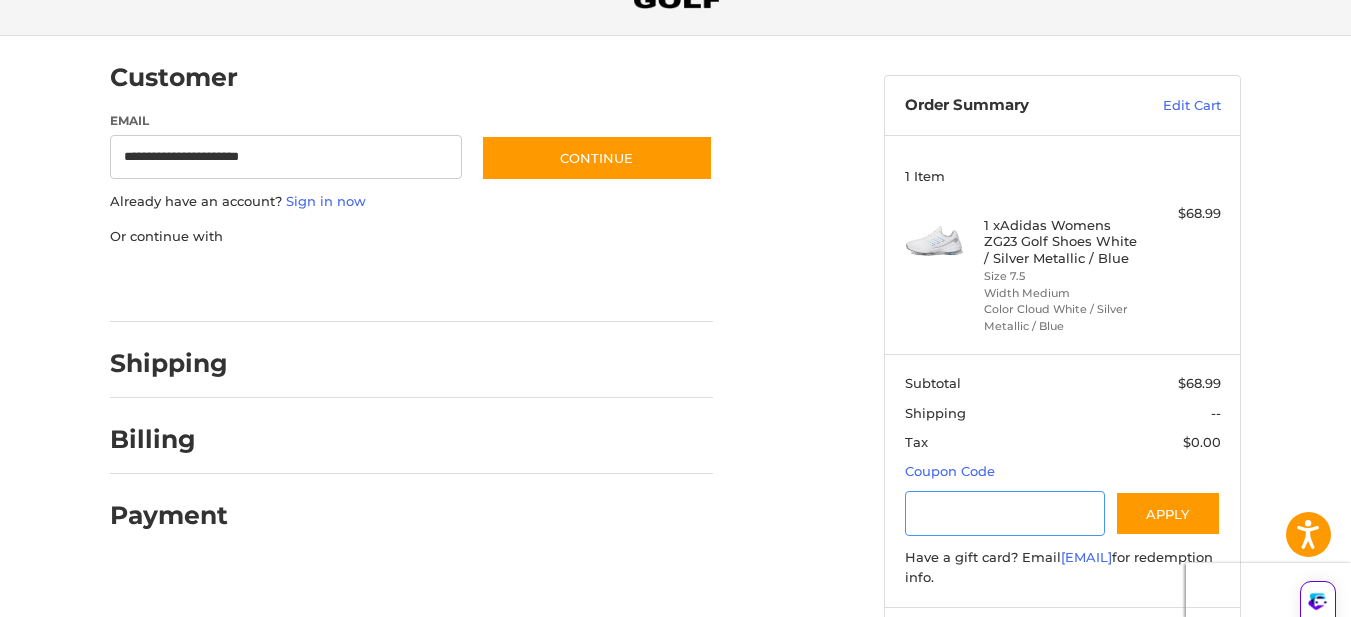 click at bounding box center [1005, 513] 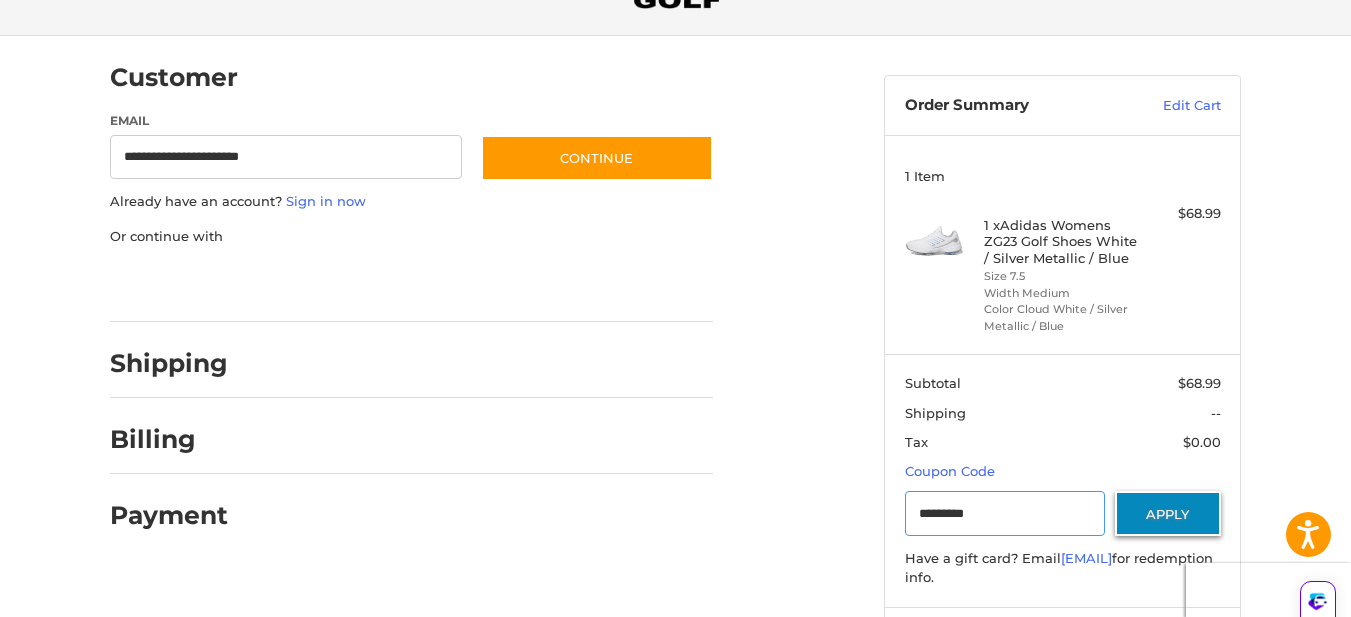 type on "*********" 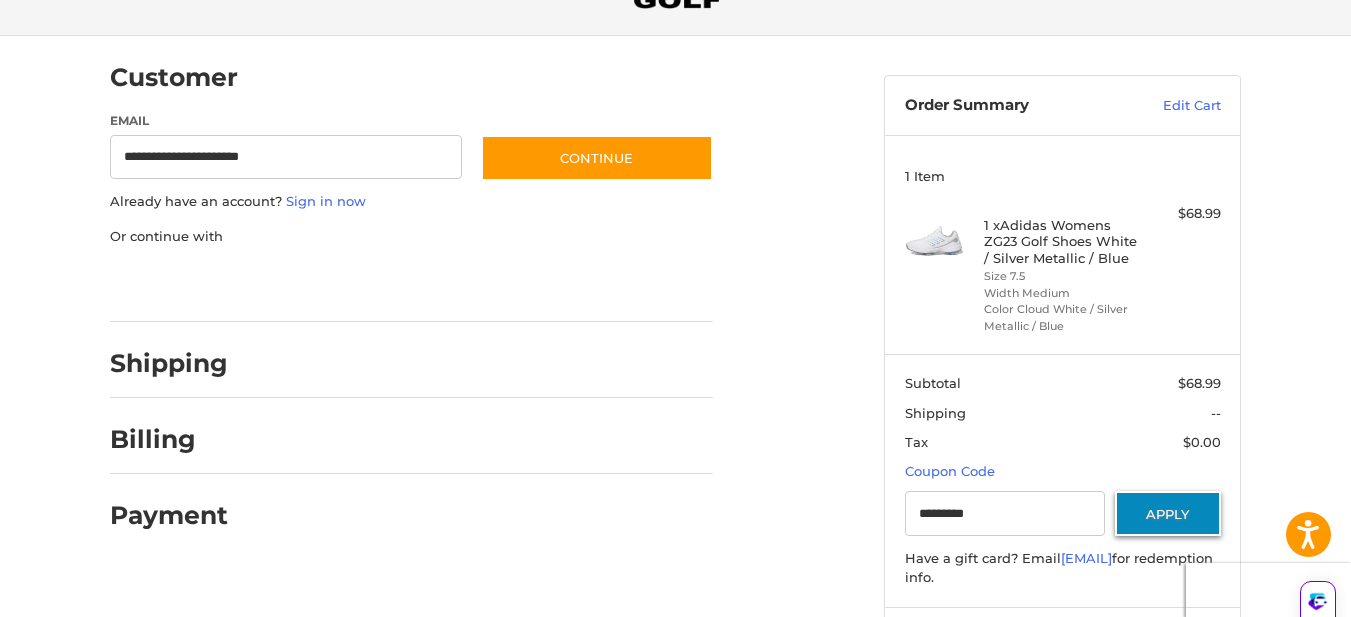click on "Apply" at bounding box center [1168, 513] 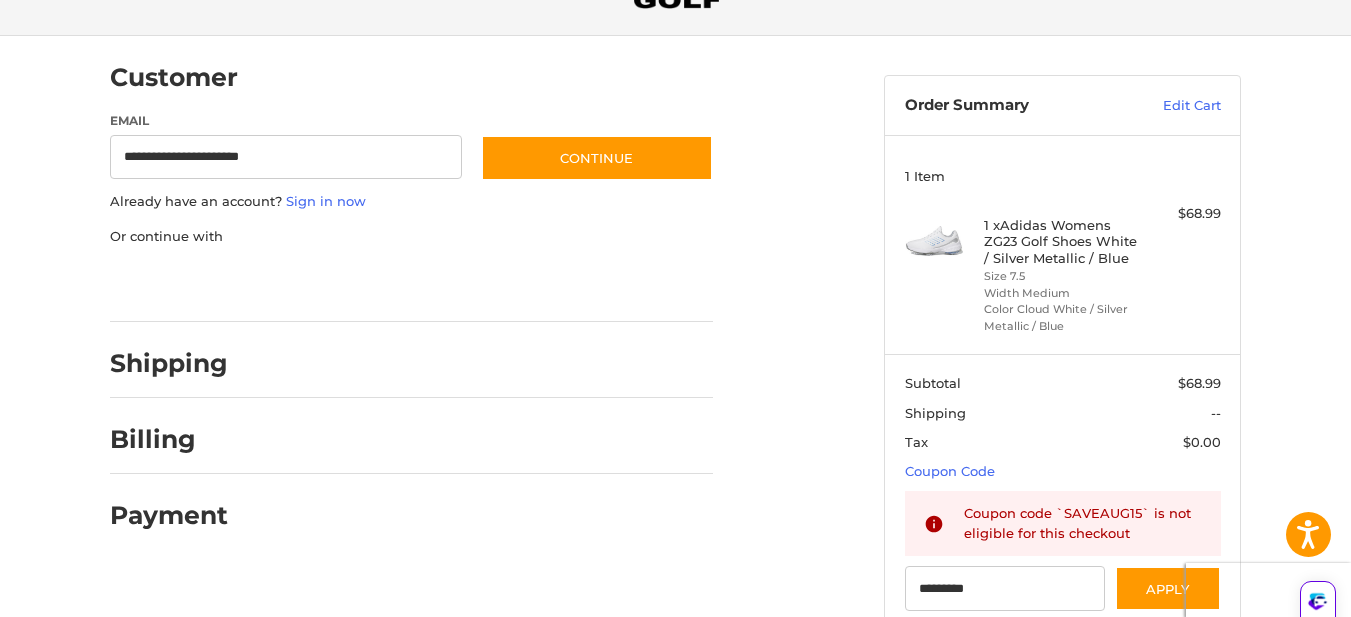 click on "$0.00" at bounding box center [1122, 443] 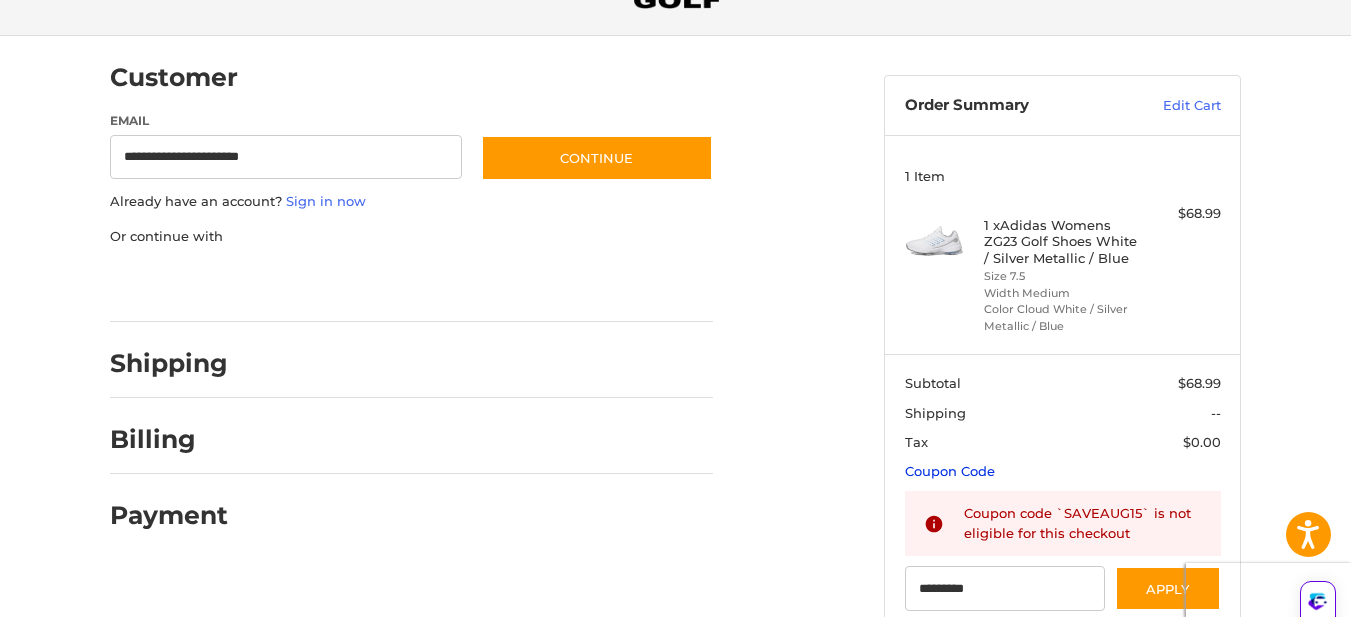 click on "Coupon Code" at bounding box center (950, 471) 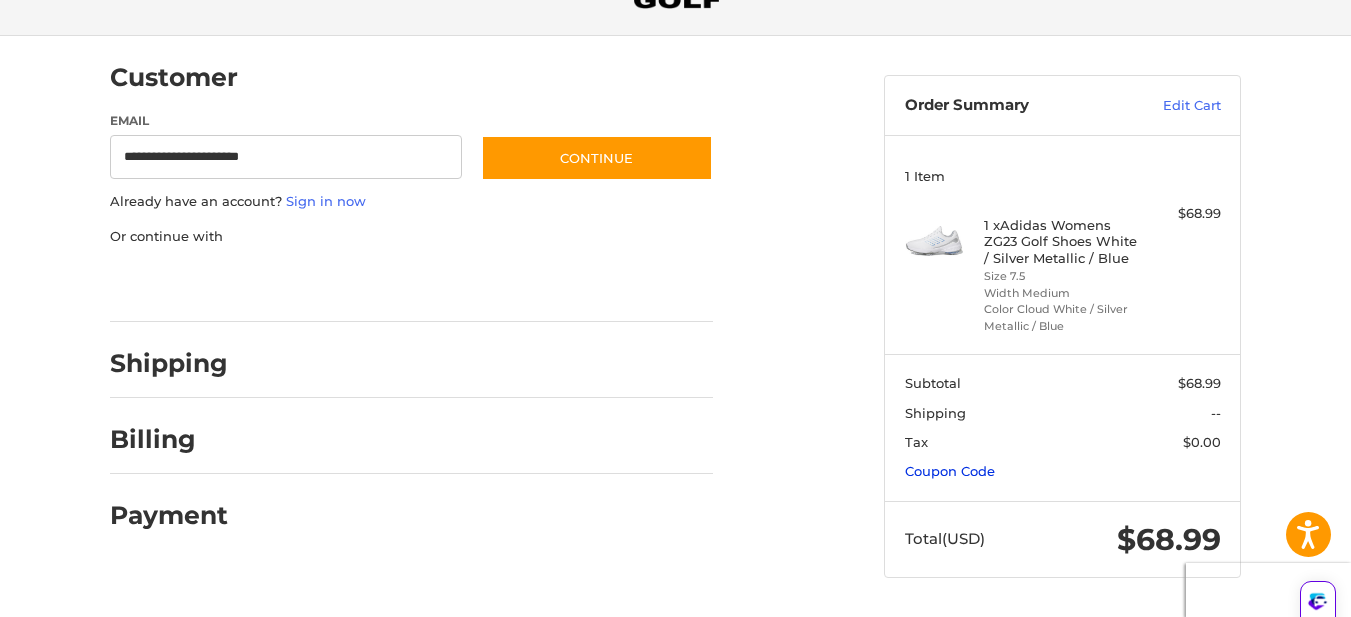 click on "Coupon Code" at bounding box center [950, 471] 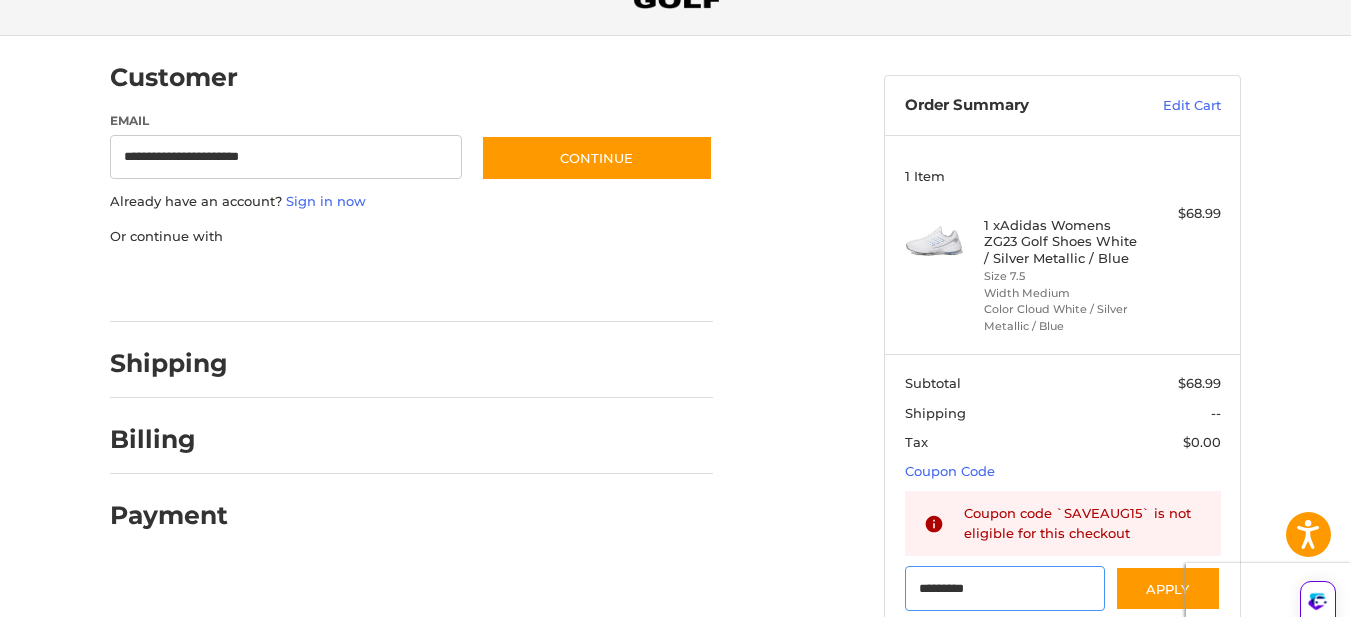 click on "*********" at bounding box center (1005, 588) 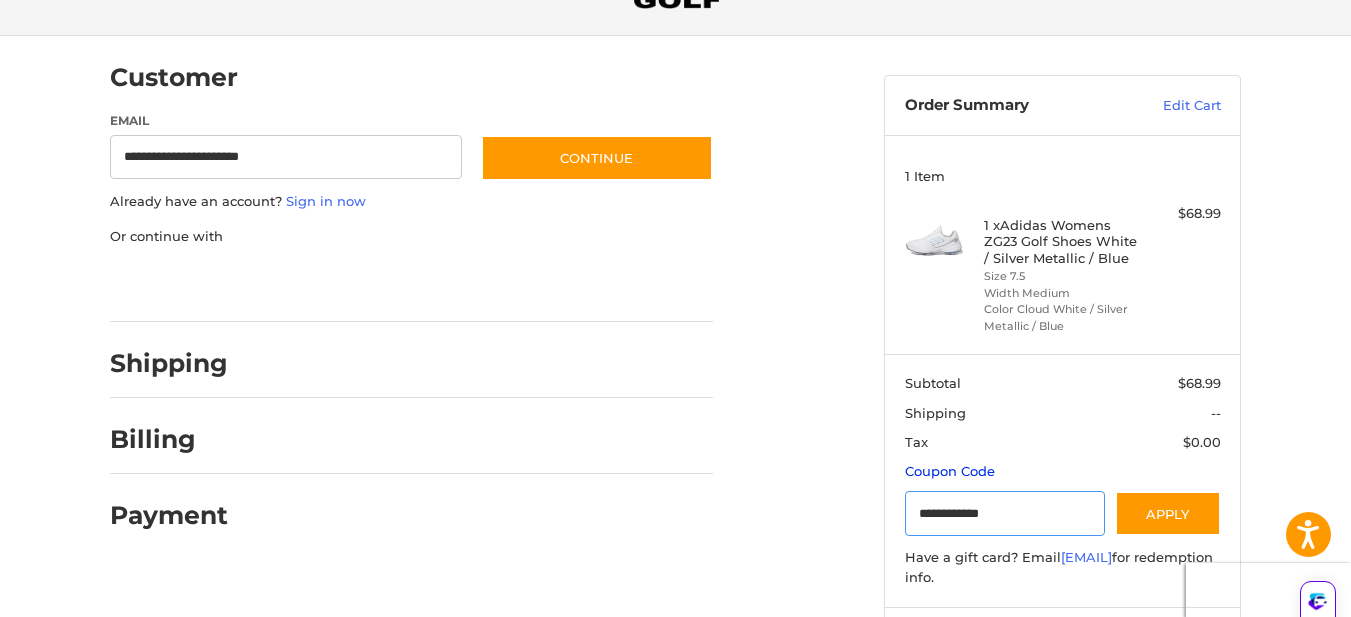 type on "**********" 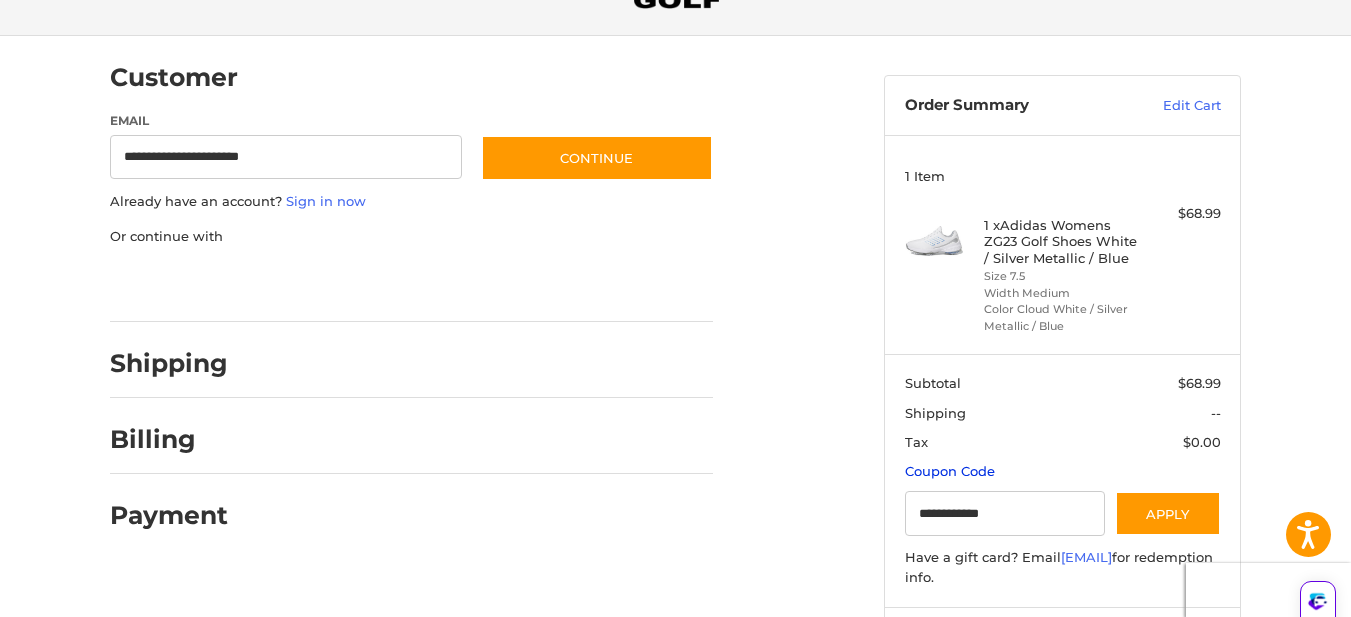 click on "Coupon Code" at bounding box center (950, 471) 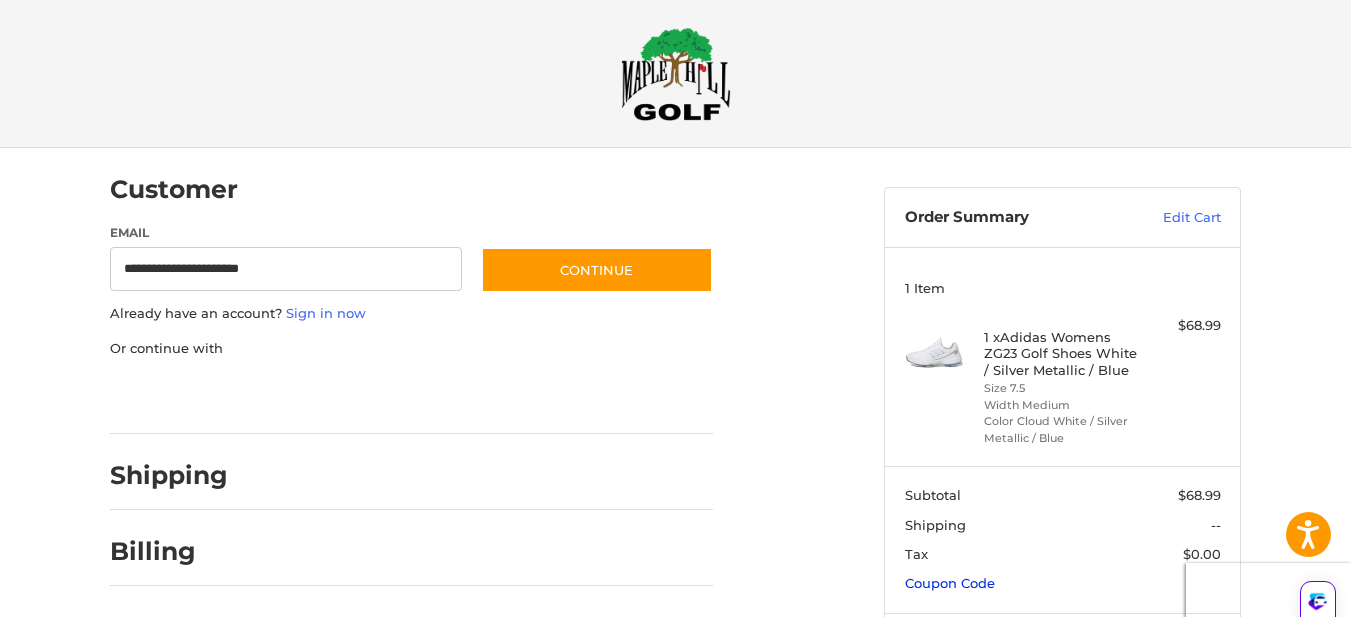scroll, scrollTop: 0, scrollLeft: 0, axis: both 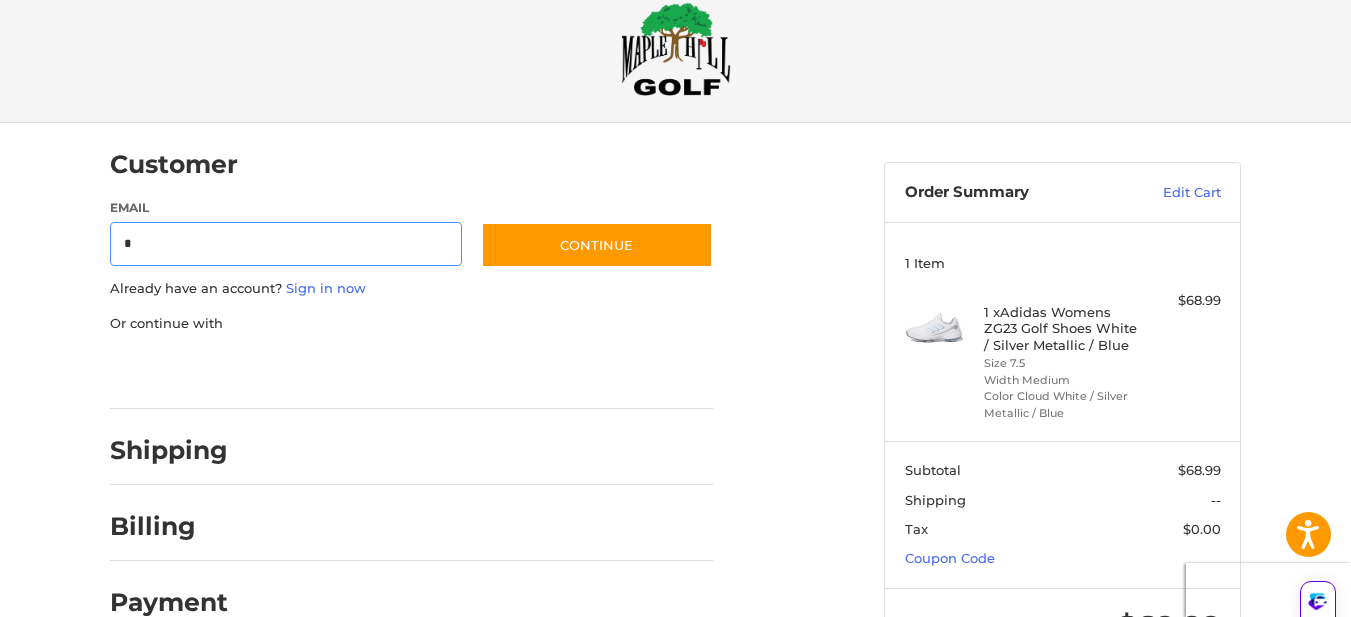 type on "**********" 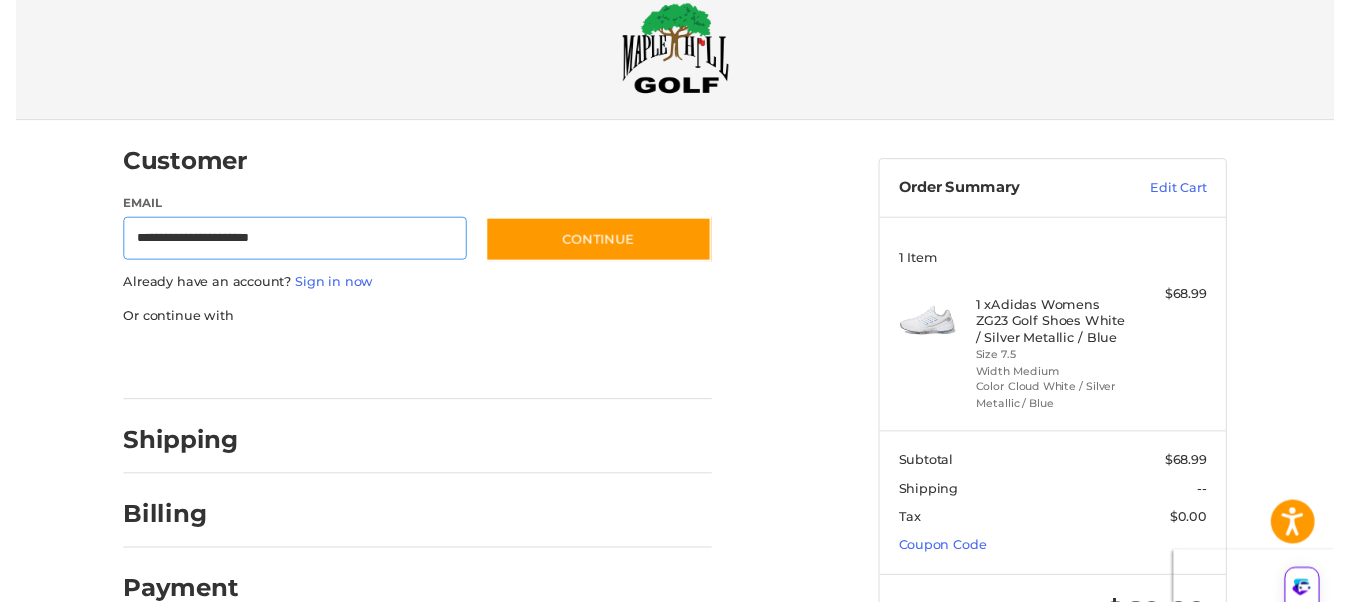 scroll, scrollTop: 124, scrollLeft: 0, axis: vertical 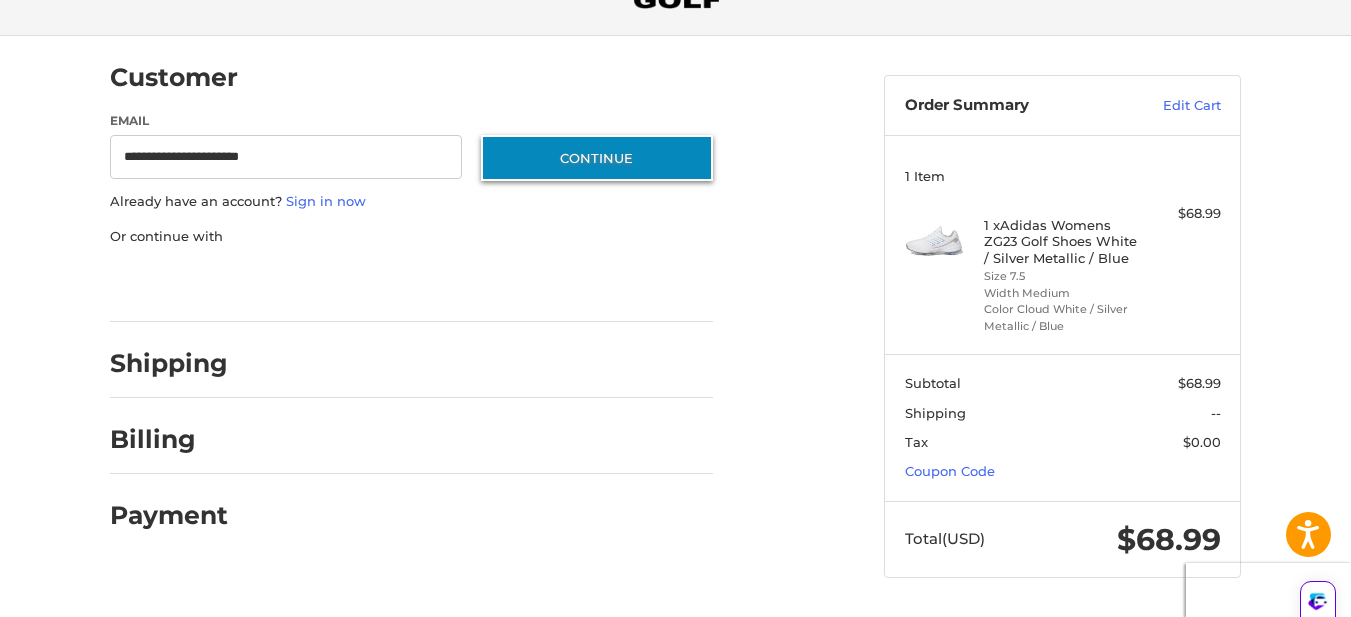 click on "Continue" at bounding box center (597, 158) 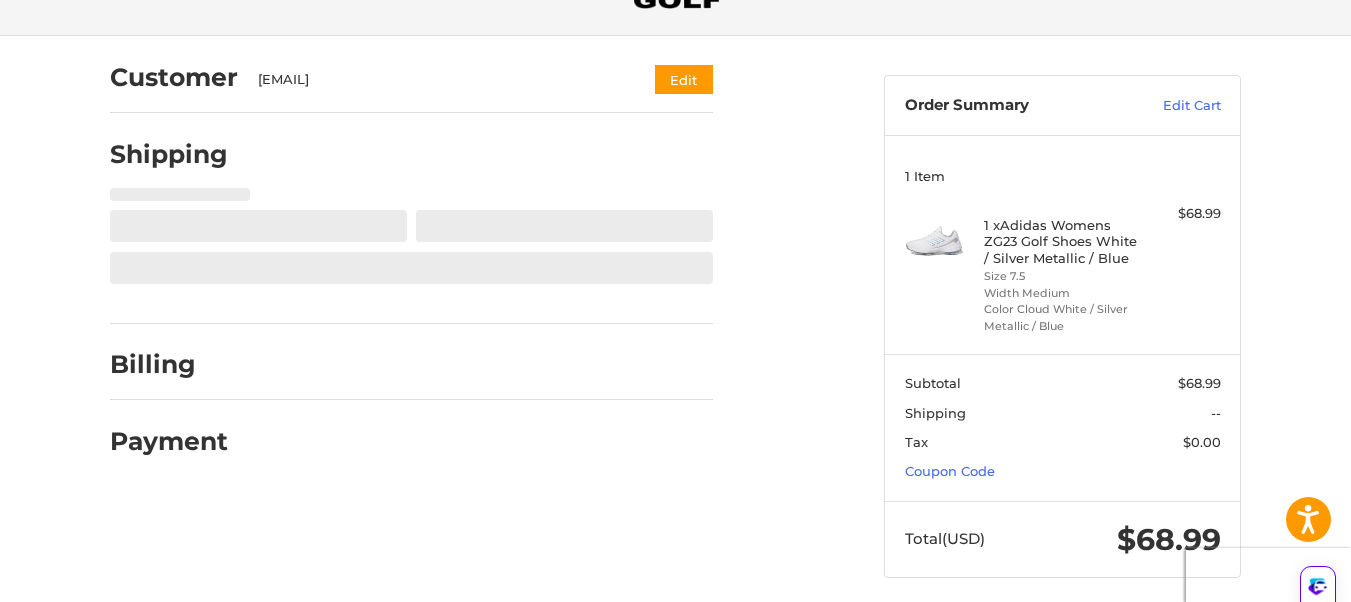 select on "**" 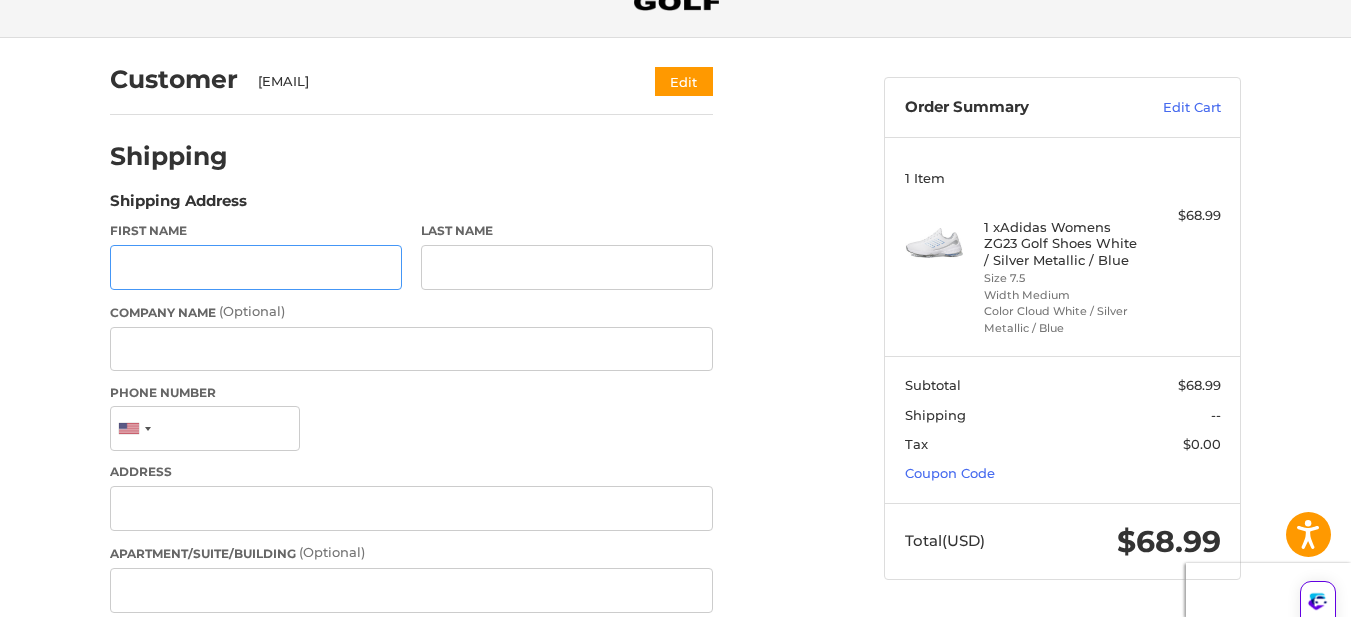 scroll, scrollTop: 113, scrollLeft: 0, axis: vertical 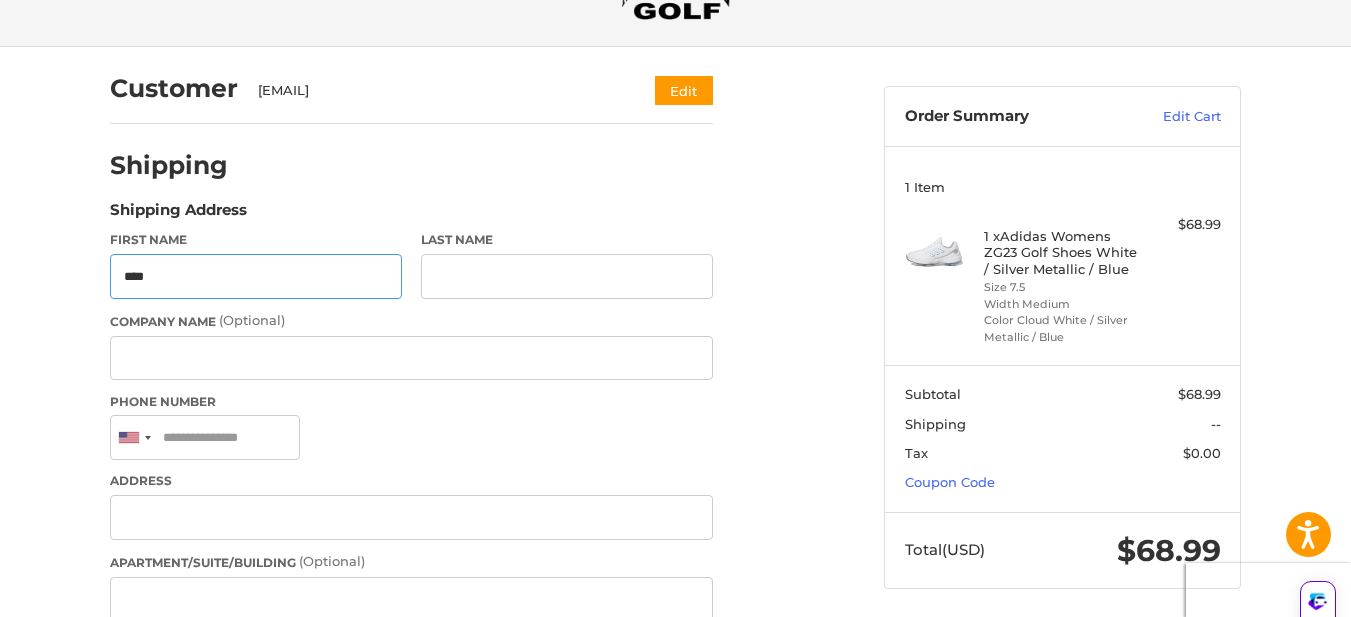 type on "****" 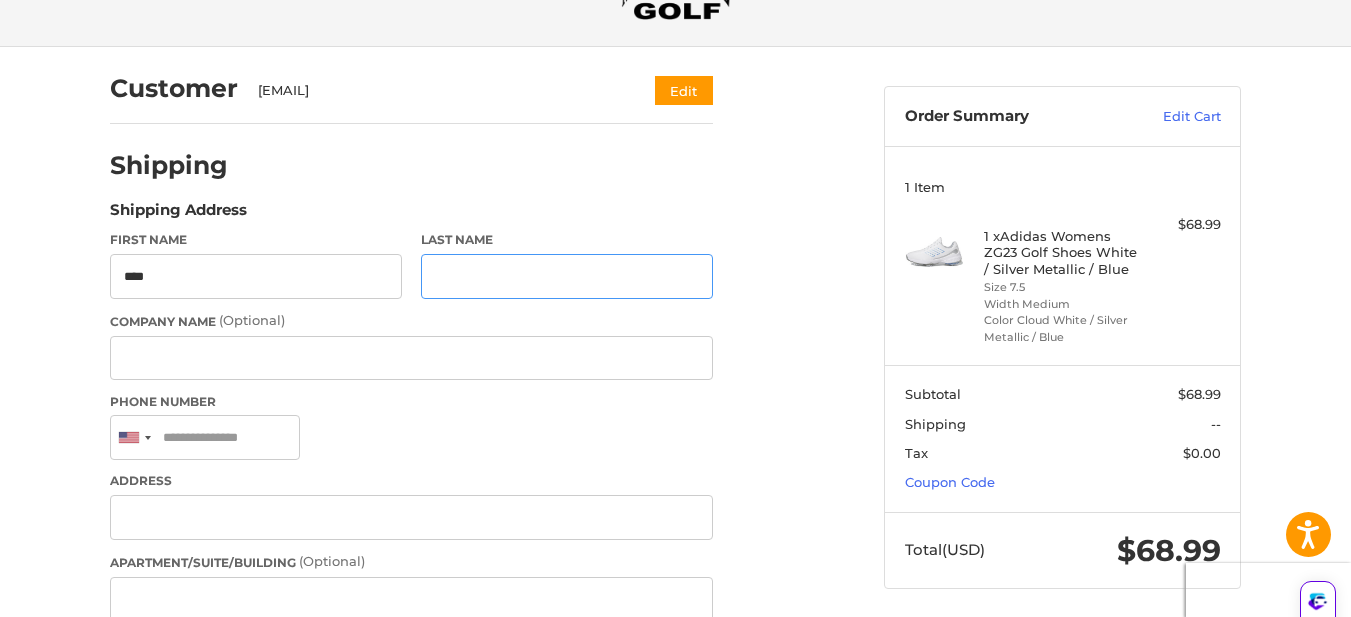click on "Last Name" at bounding box center (567, 276) 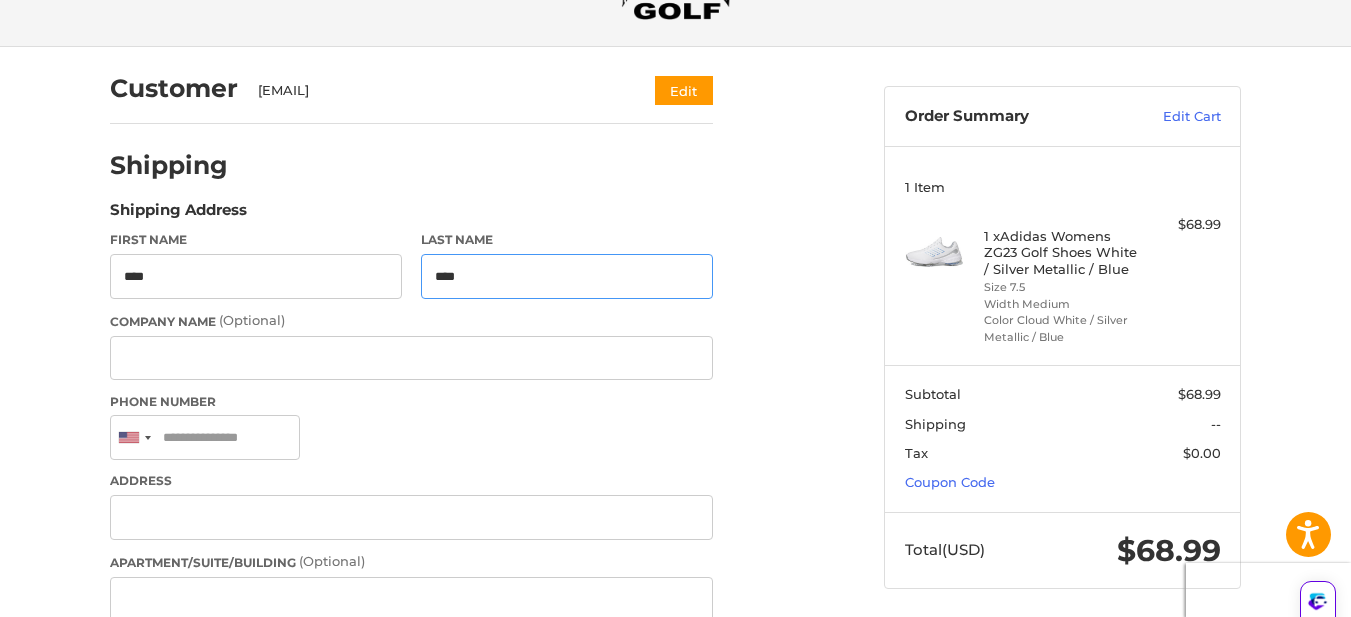 type on "****" 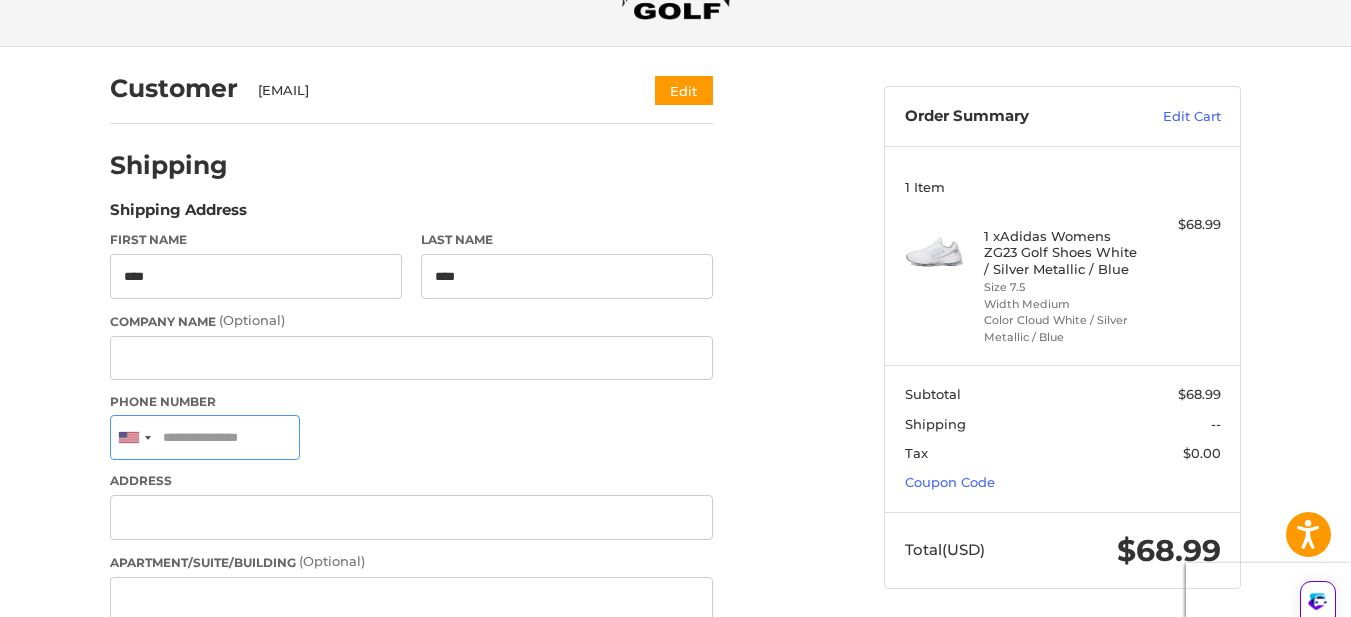 click on "Phone Number" at bounding box center [205, 437] 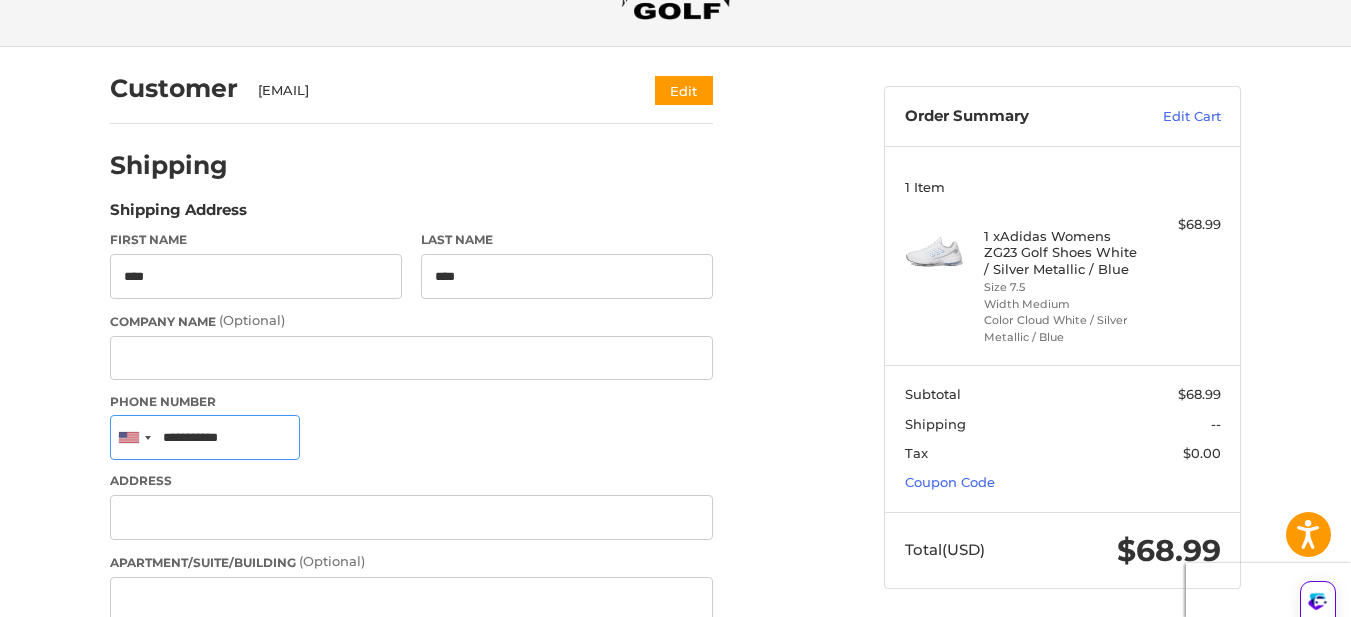 type on "**********" 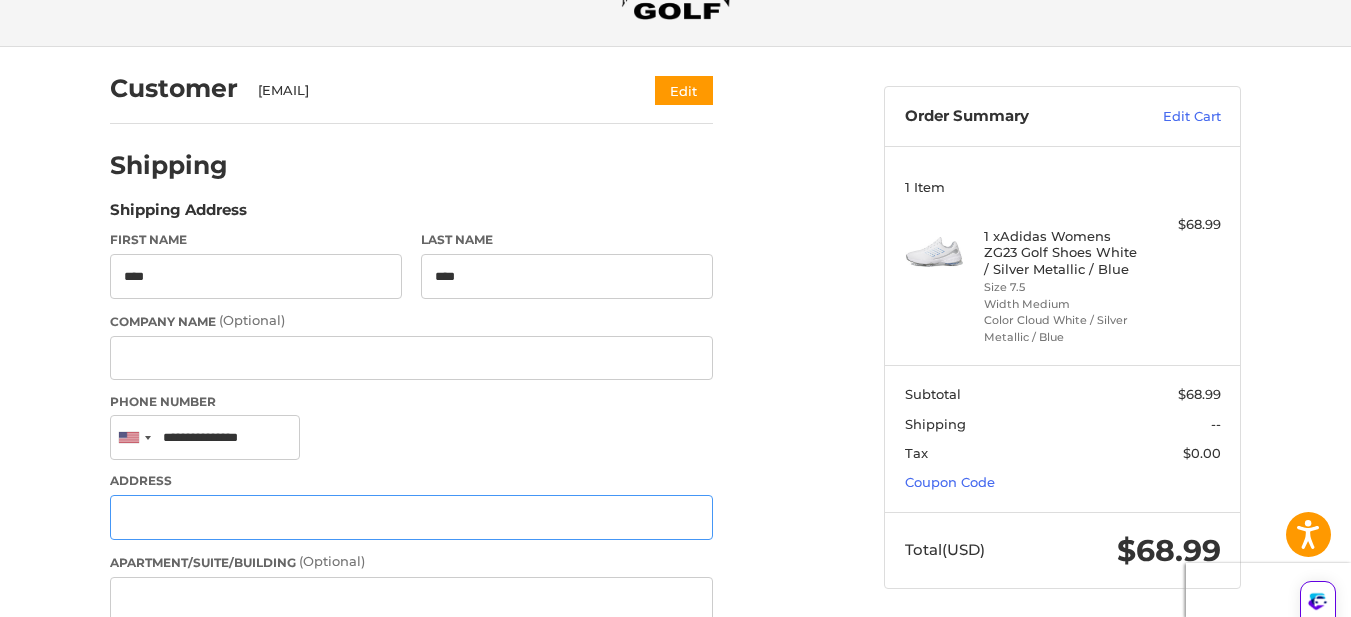type on "**********" 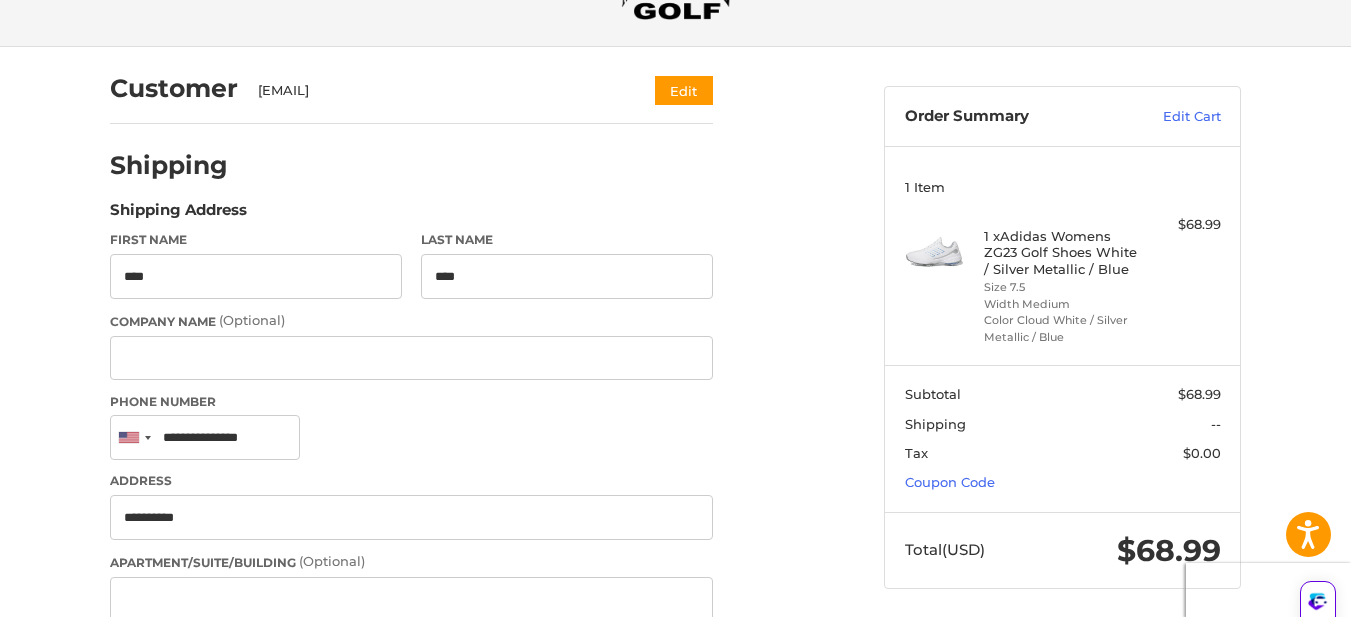 type on "**********" 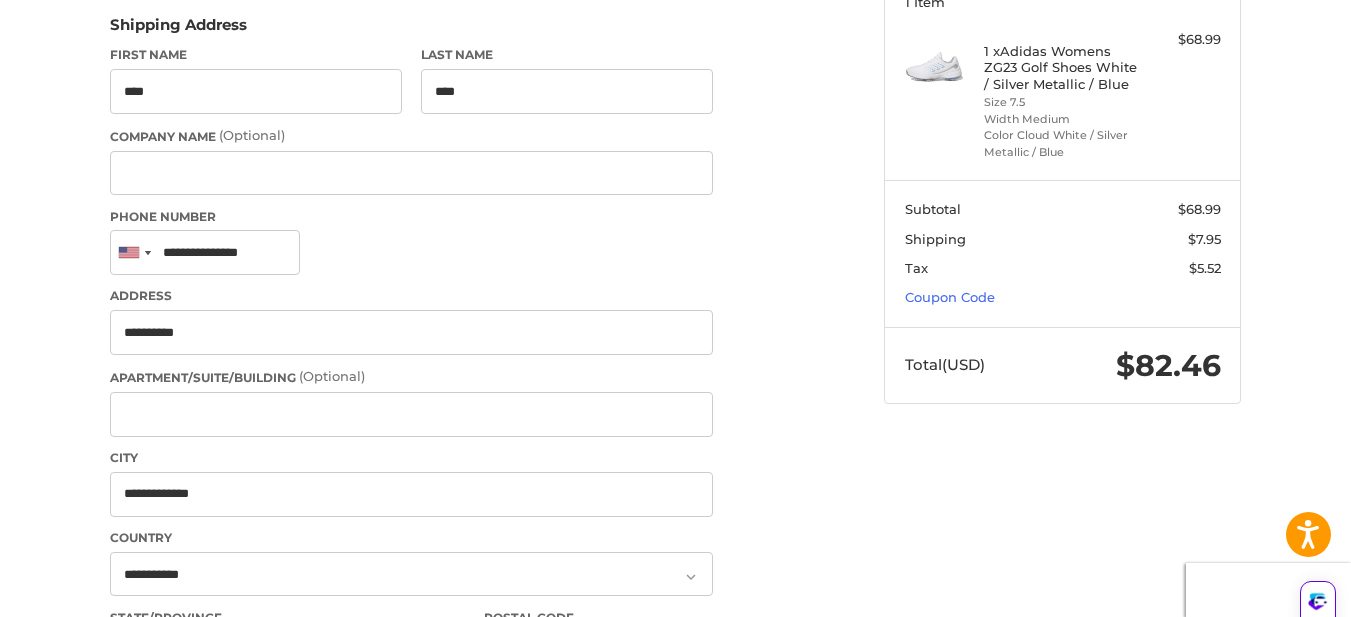 scroll, scrollTop: 320, scrollLeft: 0, axis: vertical 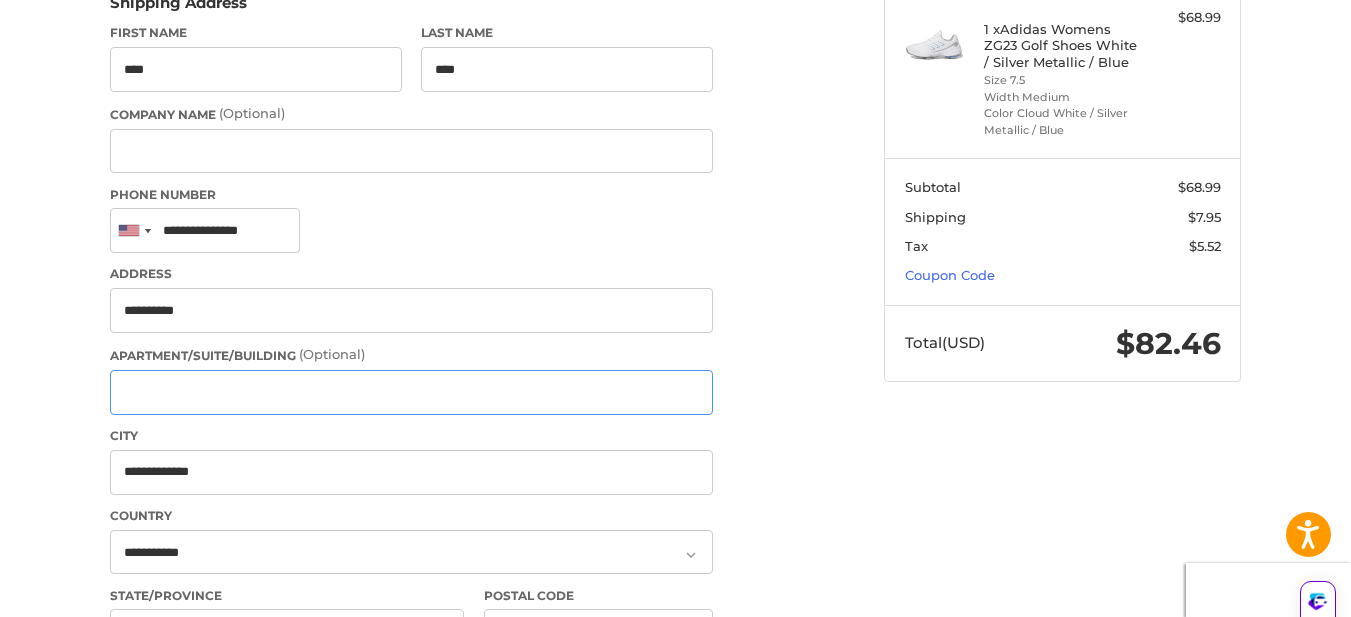click on "Apartment/Suite/Building   (Optional)" at bounding box center (411, 392) 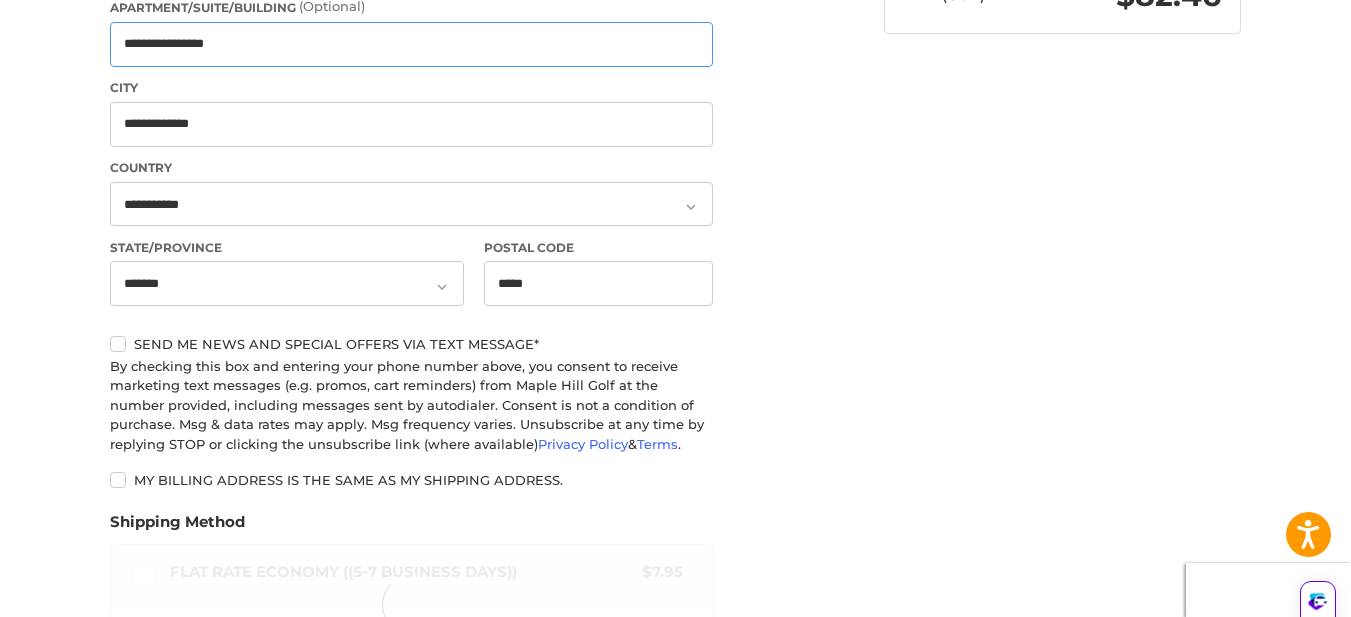scroll, scrollTop: 684, scrollLeft: 0, axis: vertical 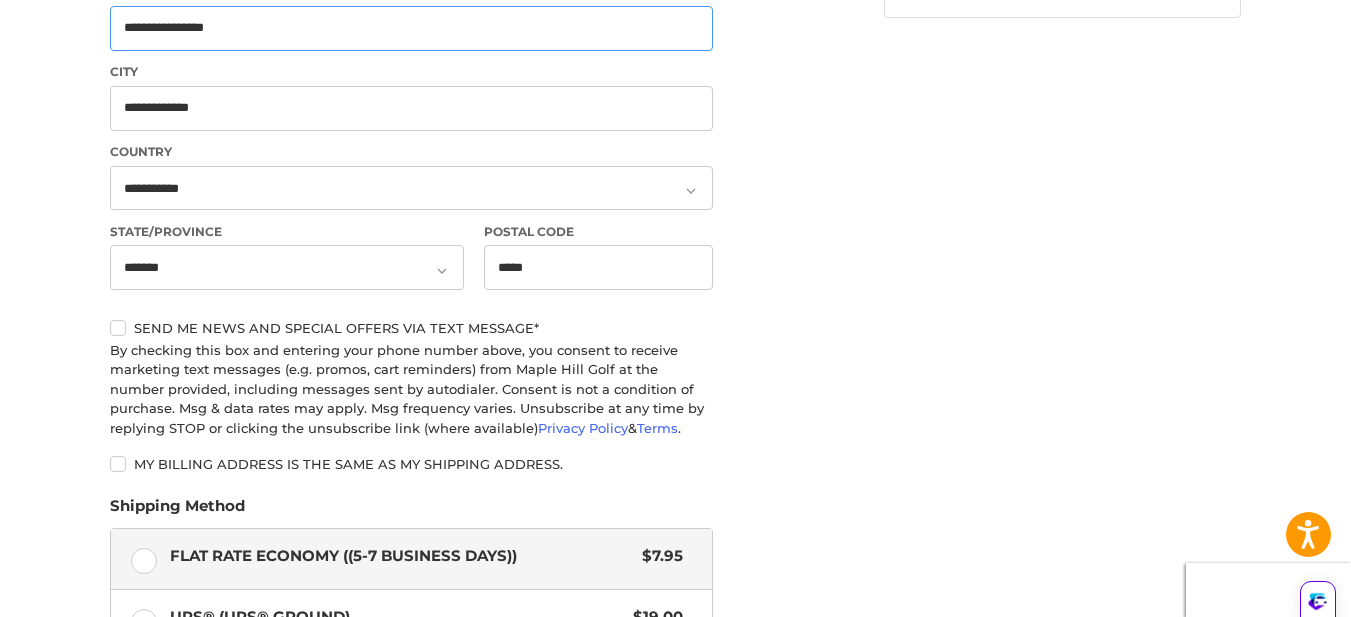 type on "**********" 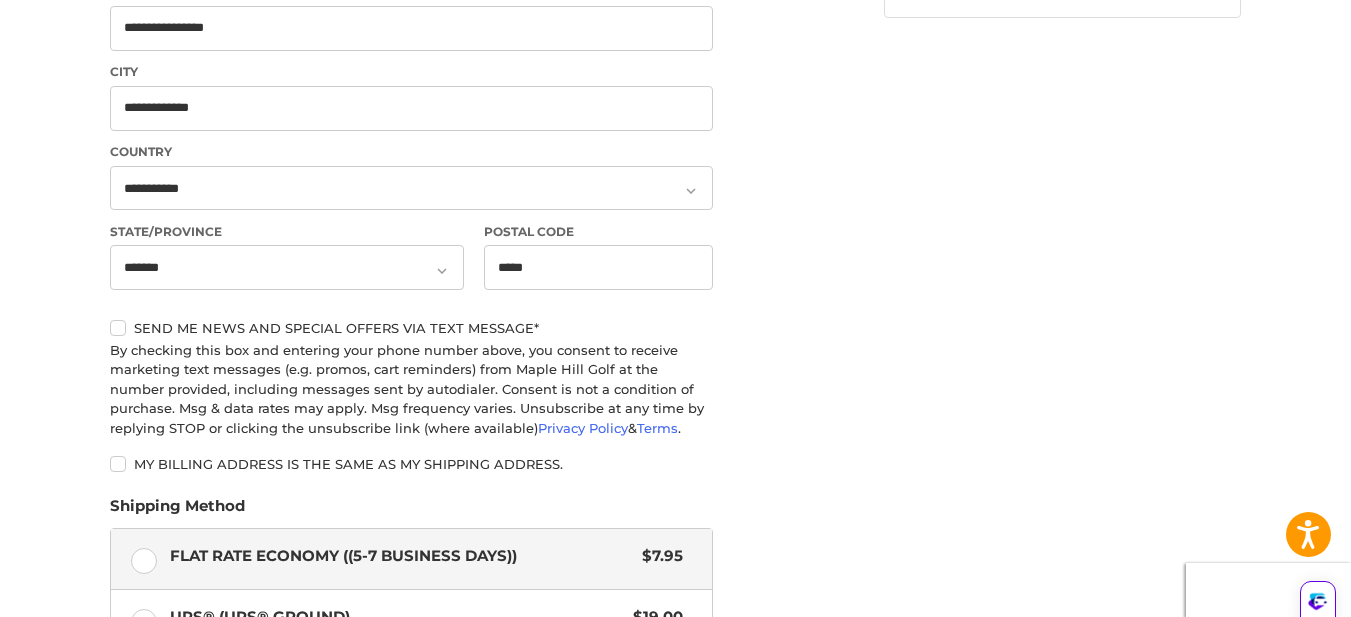 click on "My billing address is the same as my shipping address." at bounding box center (411, 464) 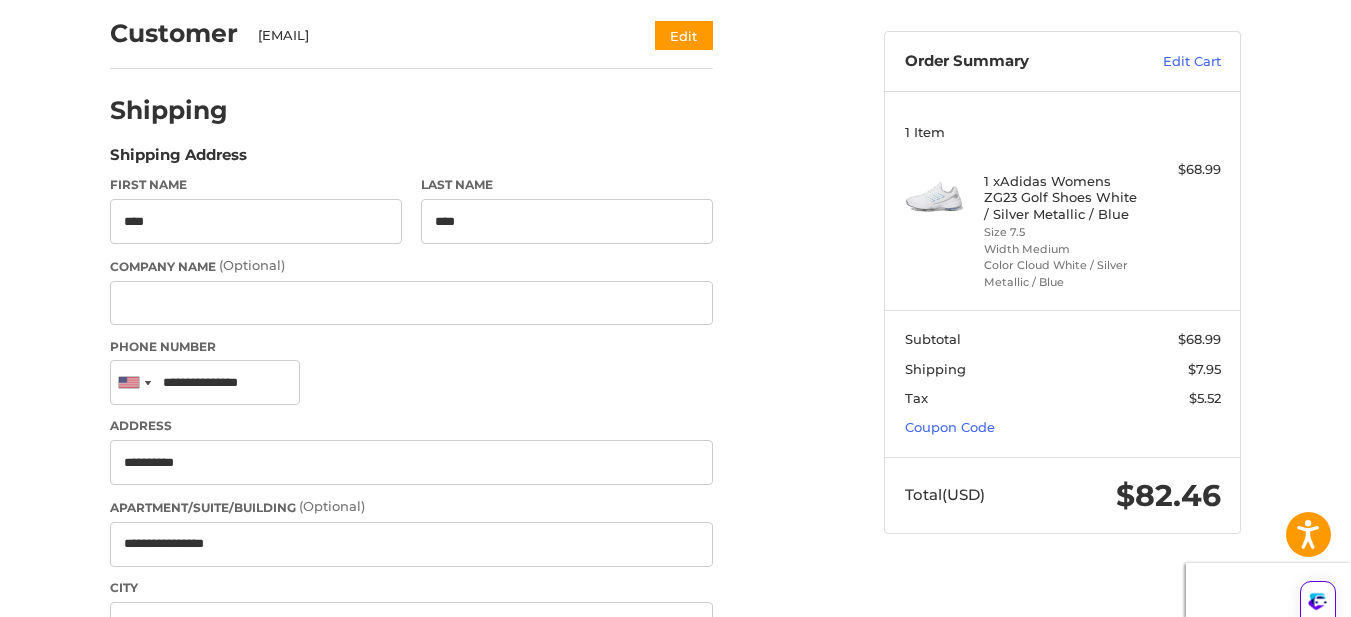 scroll, scrollTop: 157, scrollLeft: 0, axis: vertical 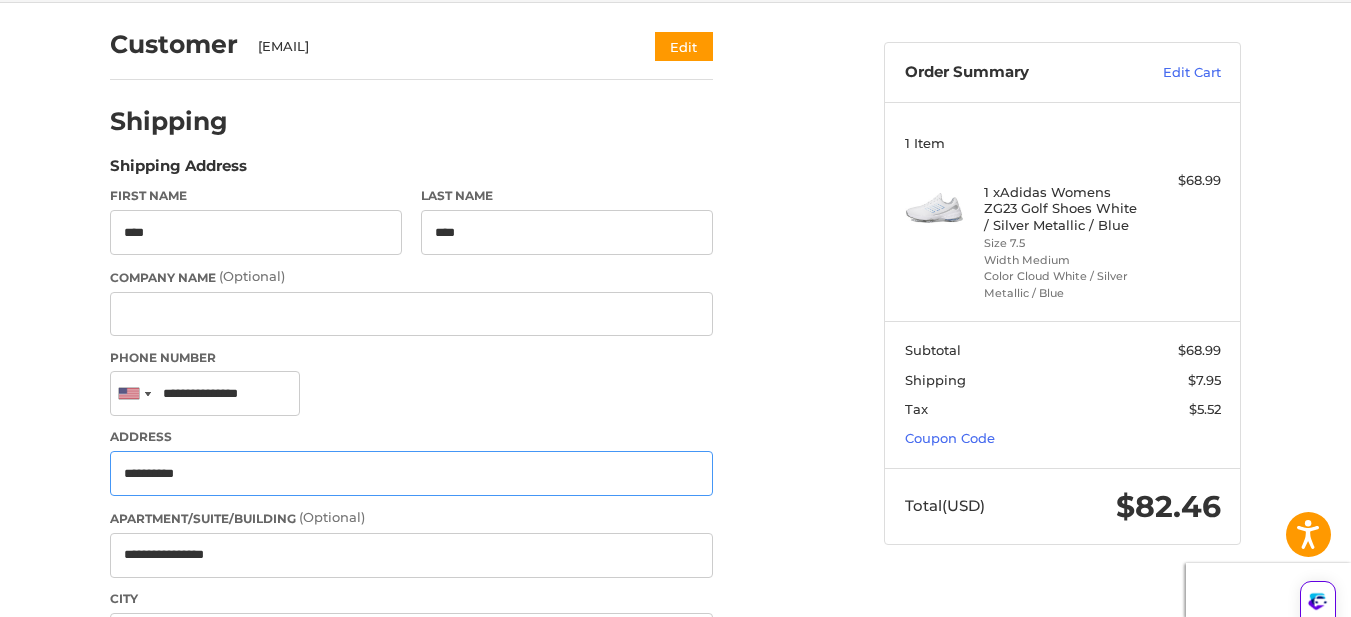 click on "**********" at bounding box center [411, 473] 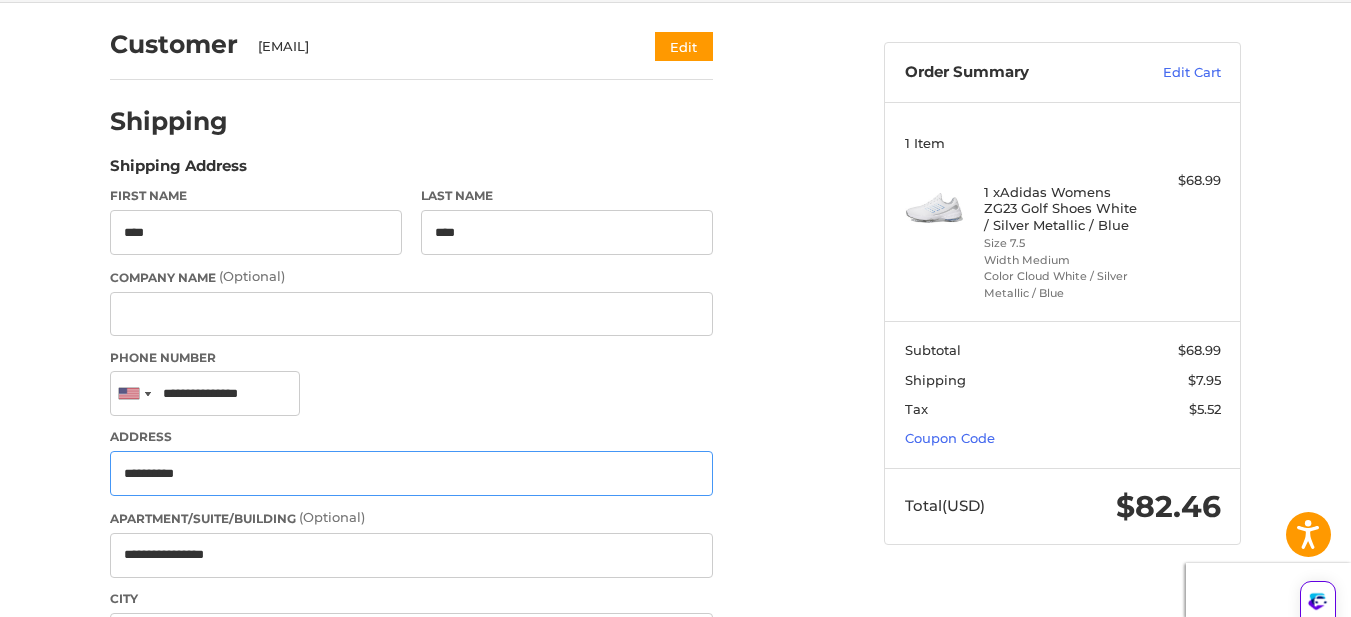 type on "**********" 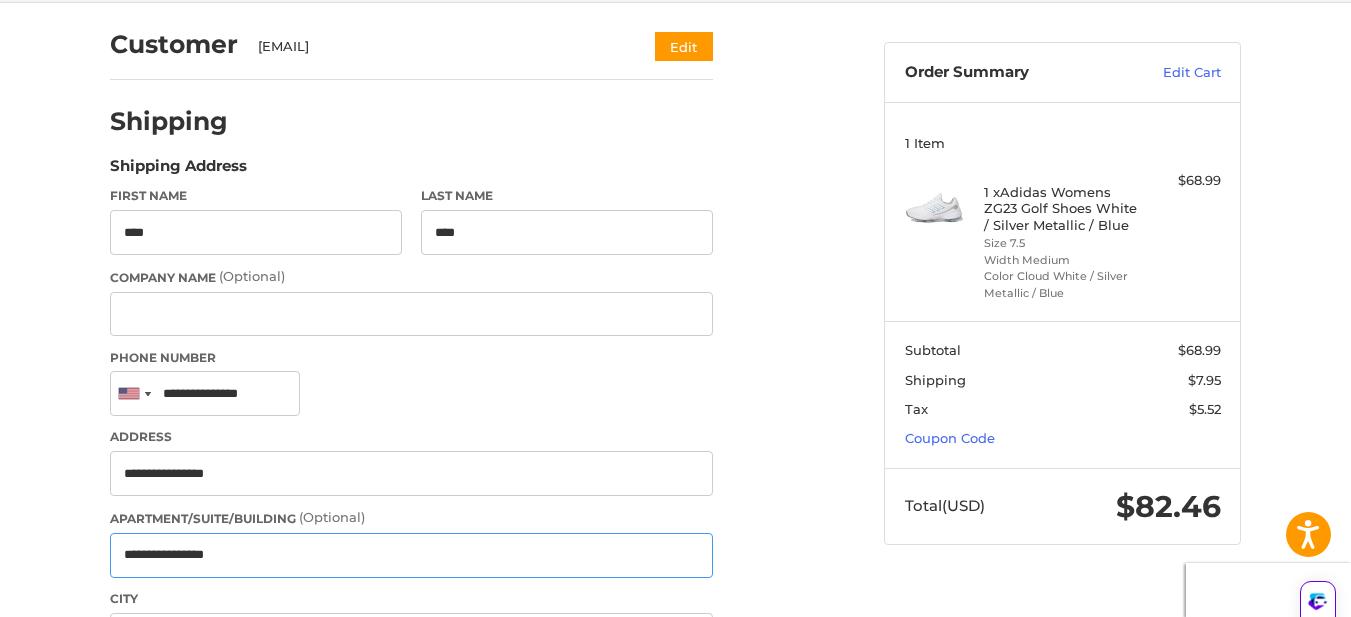 click on "**********" at bounding box center [411, 555] 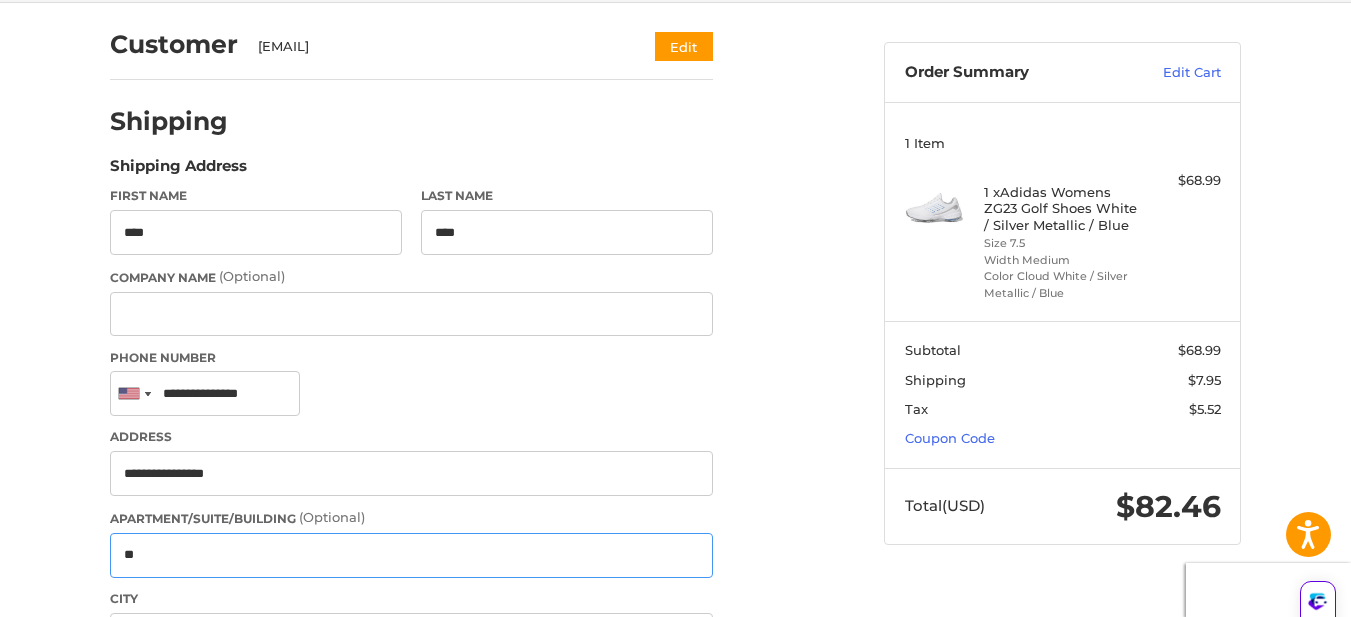 type on "*" 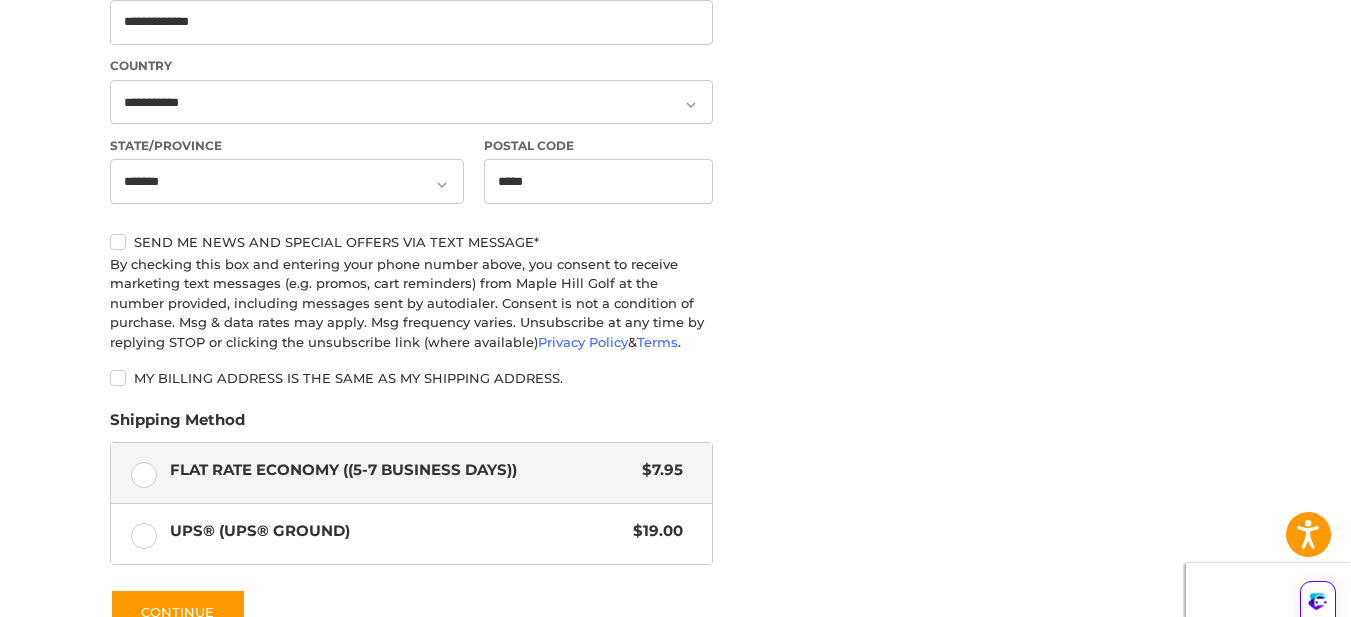 scroll, scrollTop: 781, scrollLeft: 0, axis: vertical 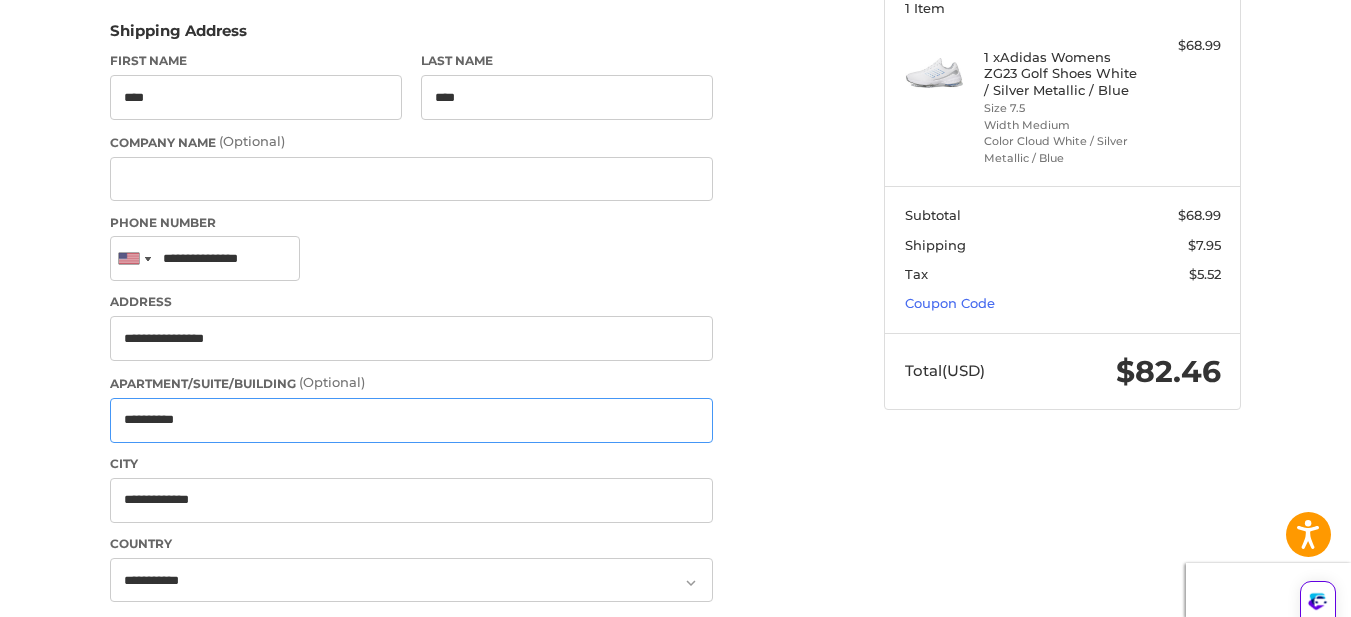 type on "**********" 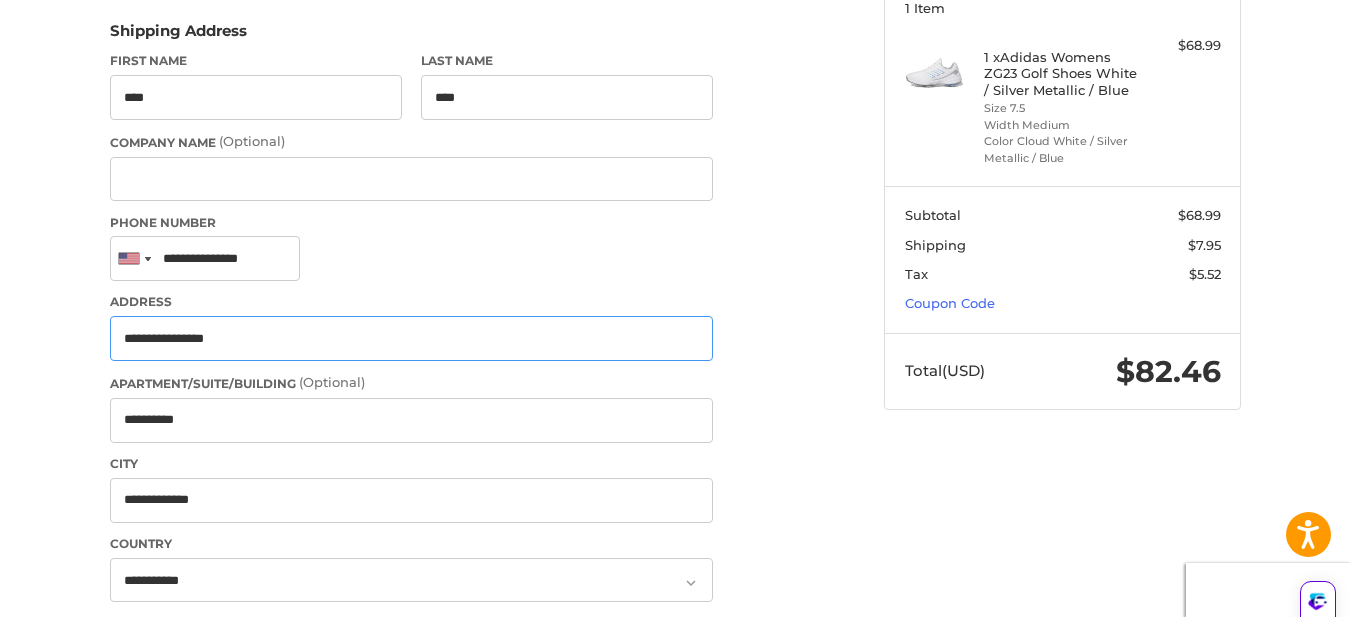 click on "**********" at bounding box center [411, 338] 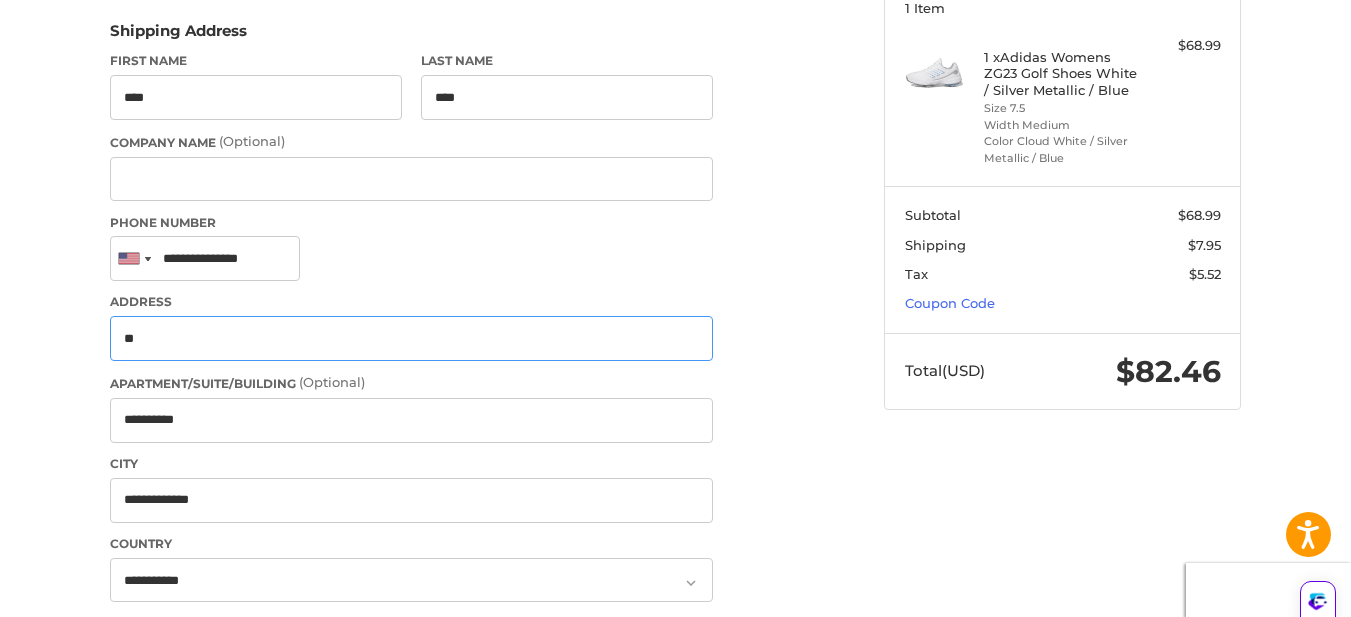 type on "*" 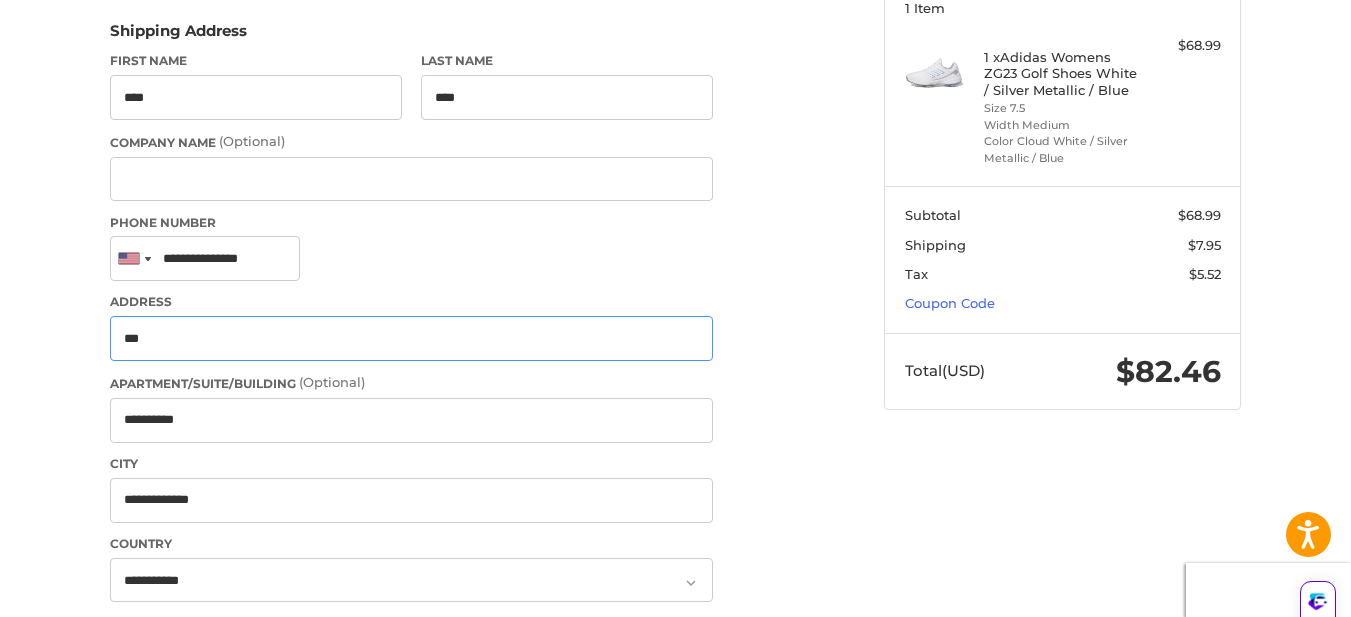 type on "**********" 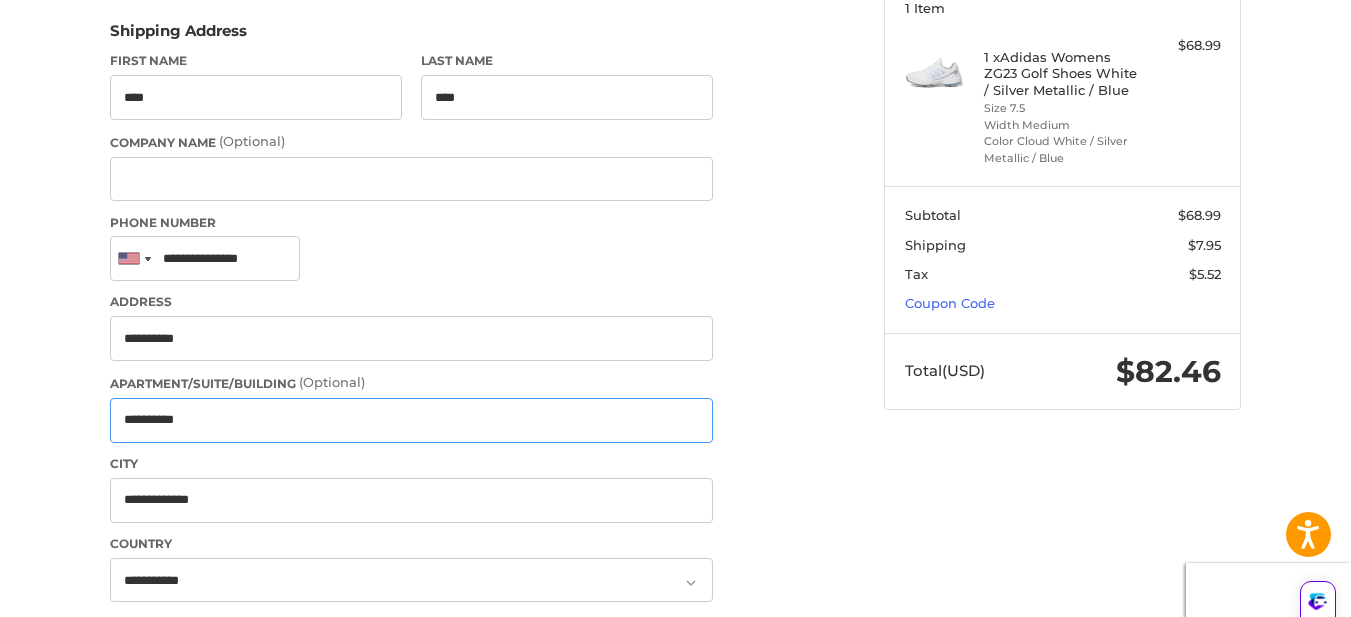click on "**********" at bounding box center [411, 420] 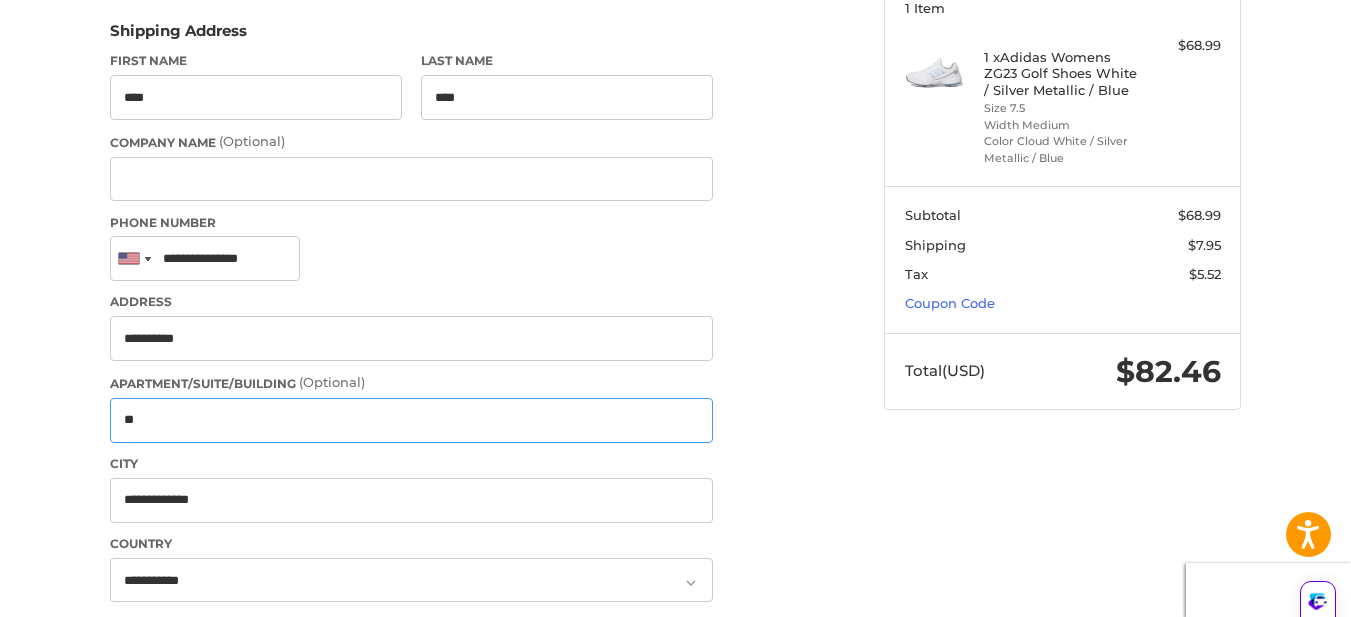 type on "*" 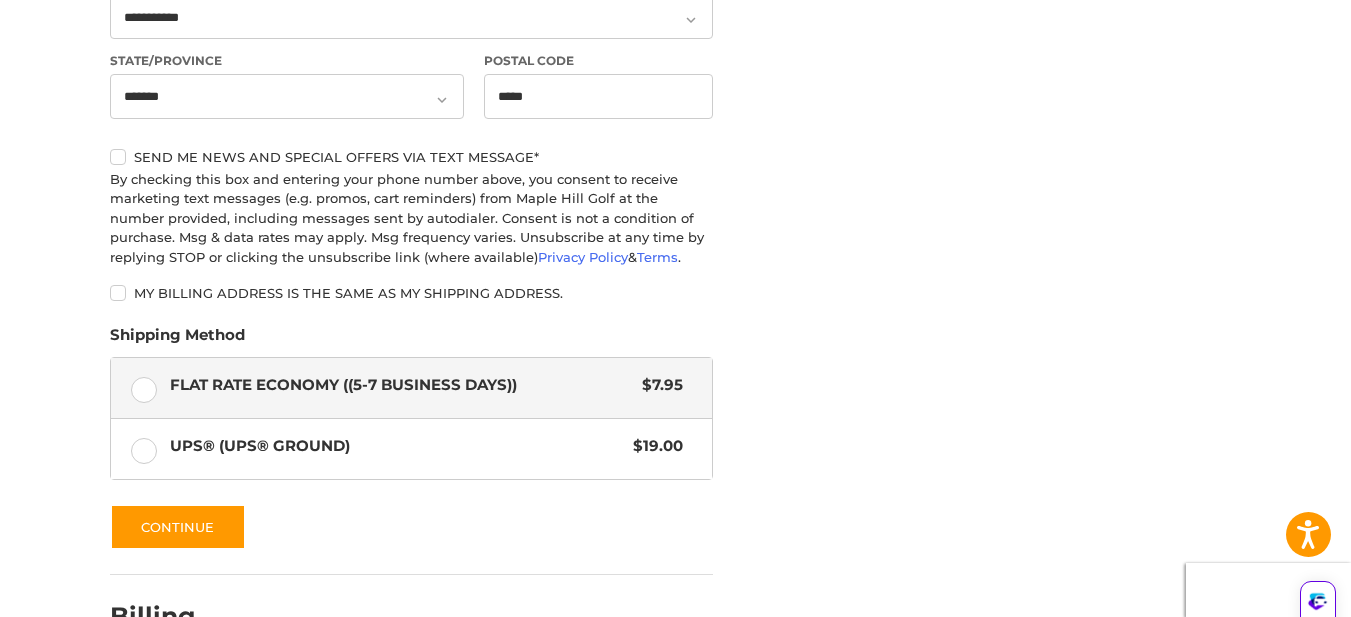 scroll, scrollTop: 905, scrollLeft: 0, axis: vertical 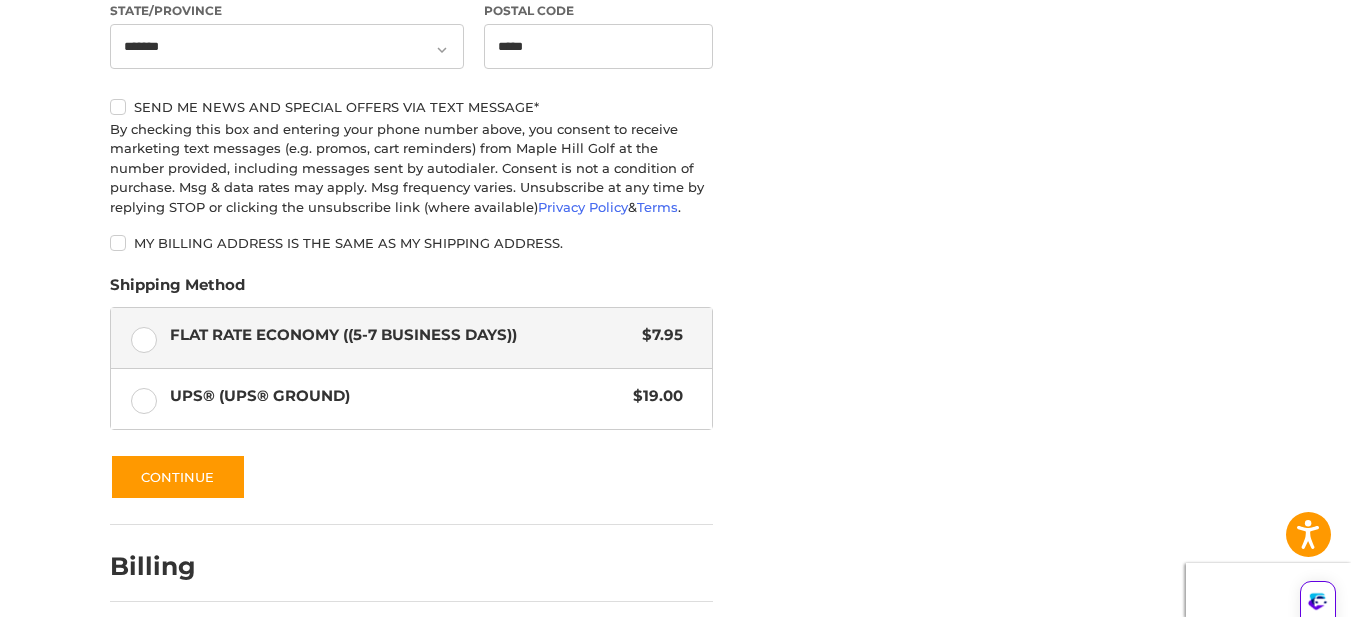 type 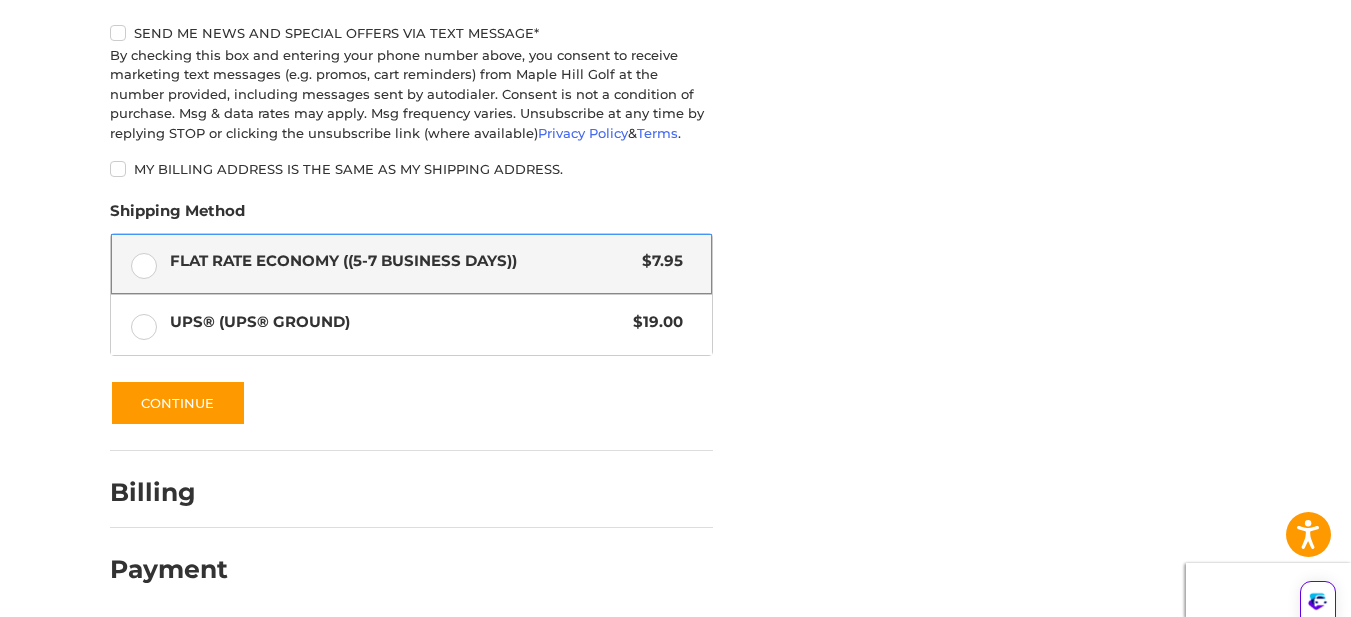 scroll, scrollTop: 985, scrollLeft: 0, axis: vertical 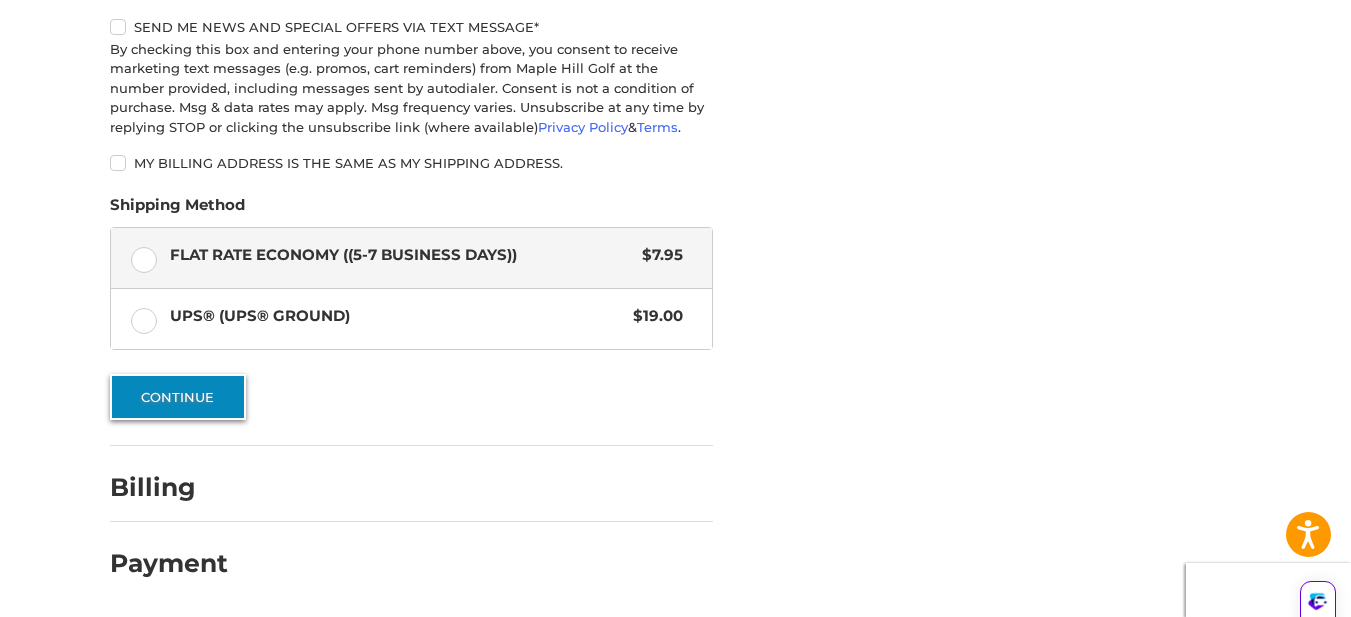 click on "Continue" at bounding box center [178, 397] 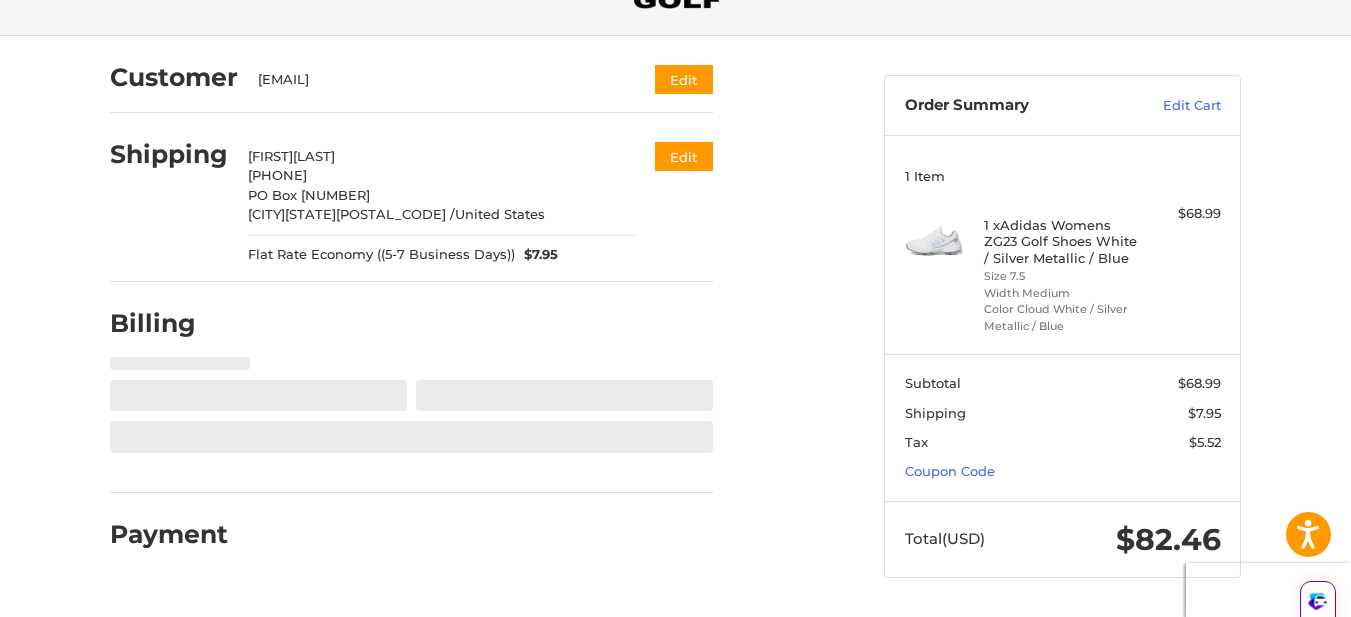 select on "**" 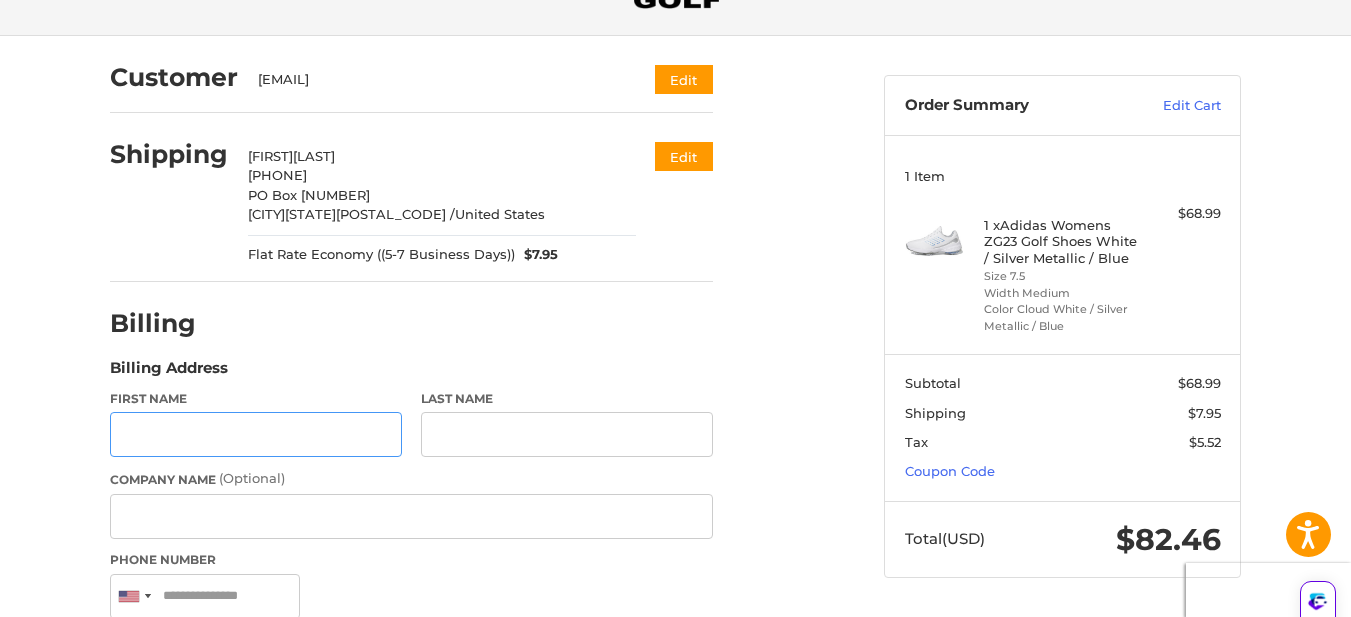 scroll, scrollTop: 283, scrollLeft: 0, axis: vertical 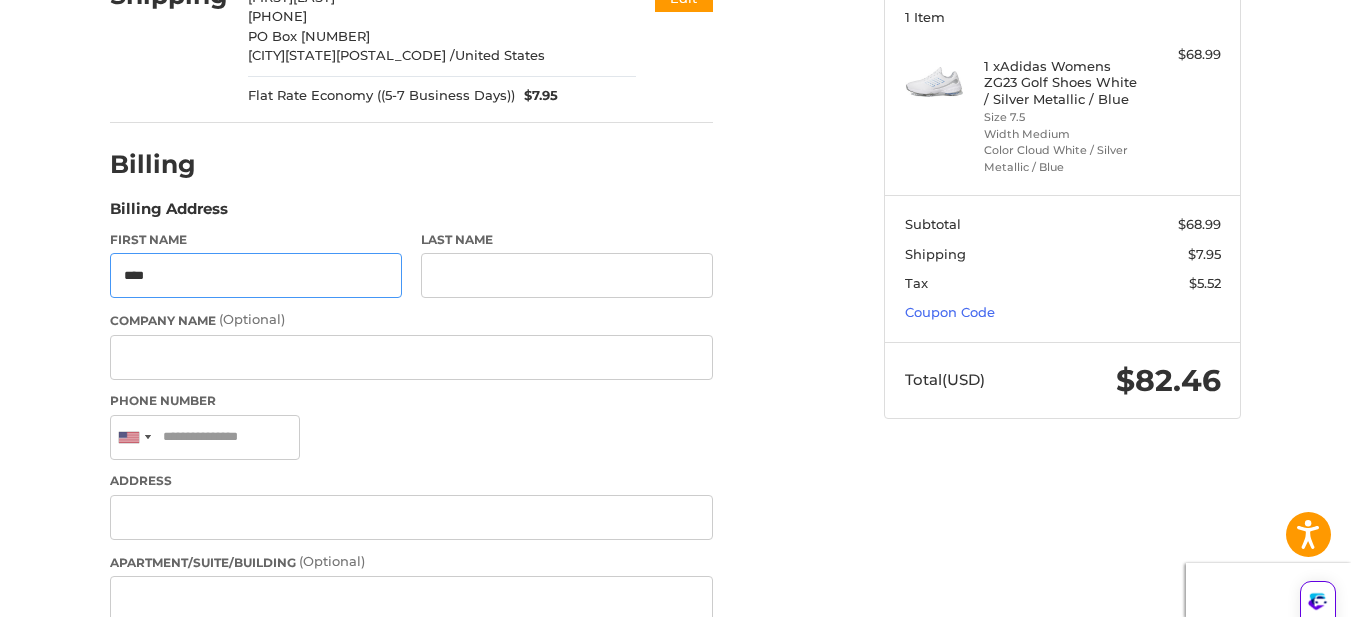 type on "****" 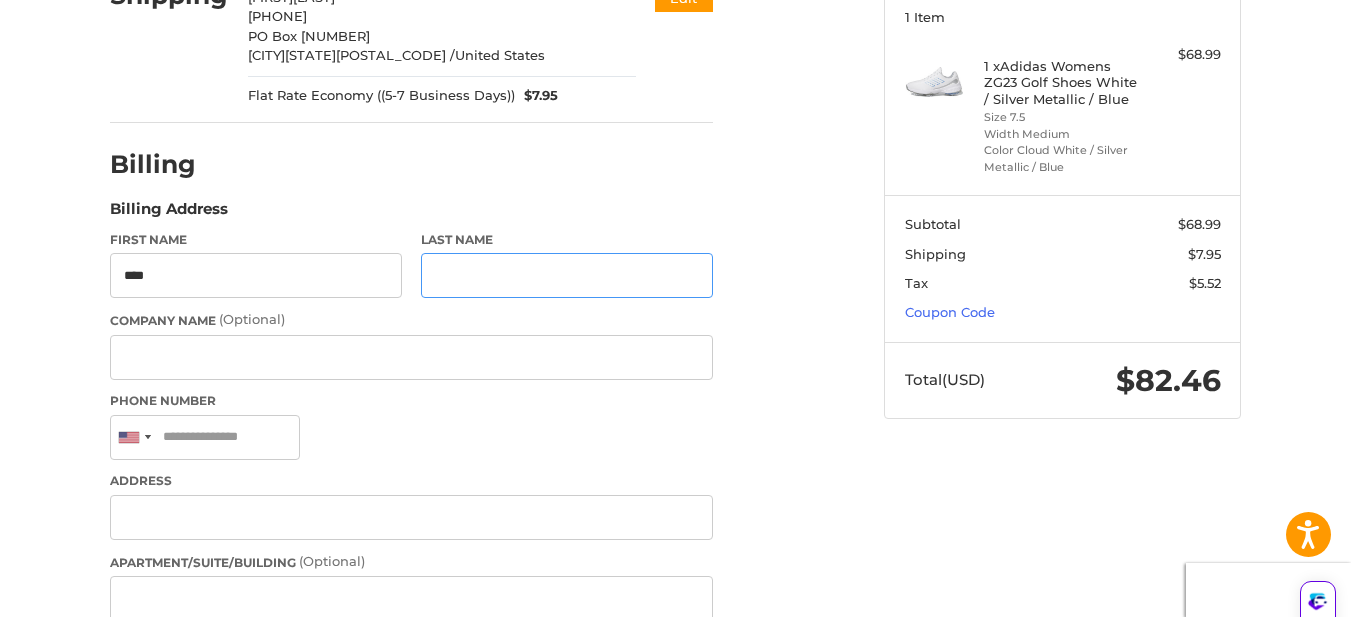 click on "Last Name" at bounding box center [567, 275] 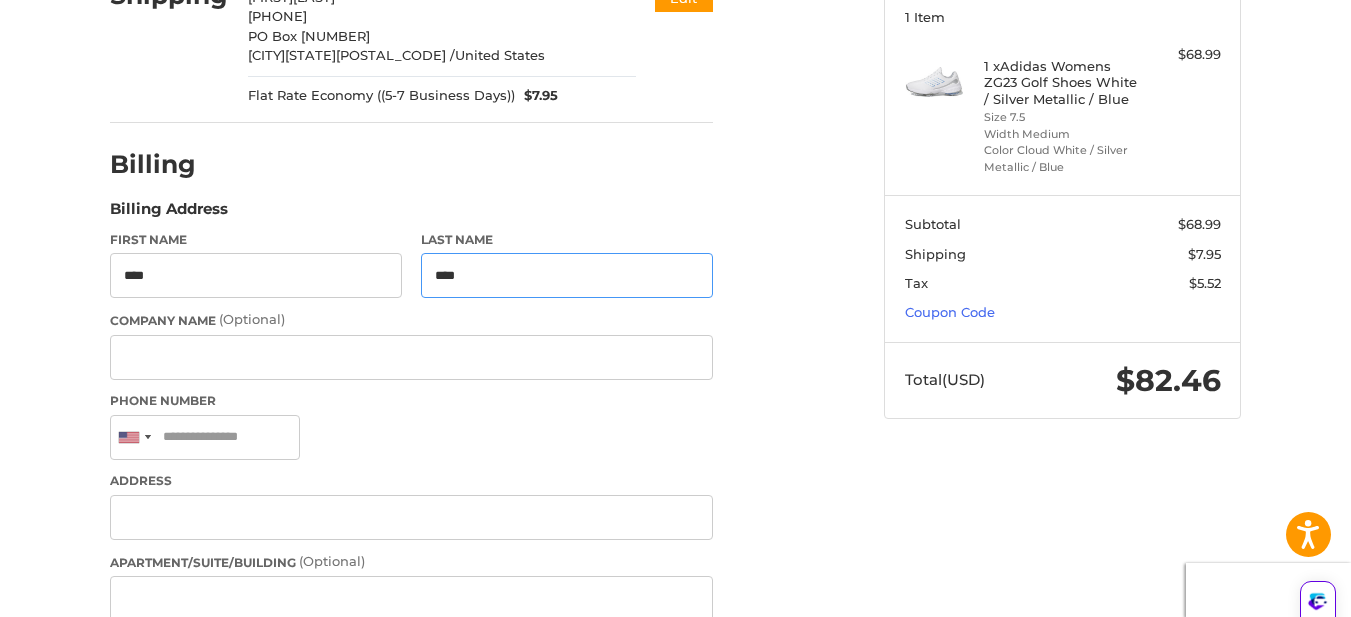 type on "****" 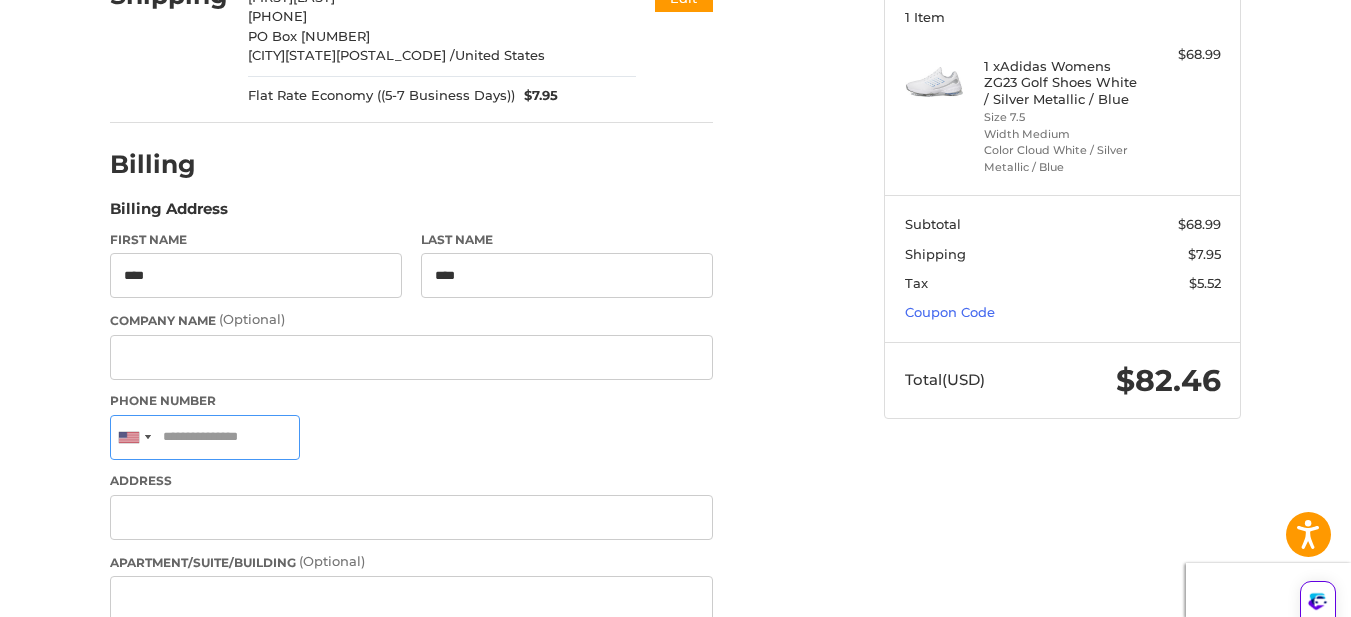 click on "Phone Number" at bounding box center (205, 437) 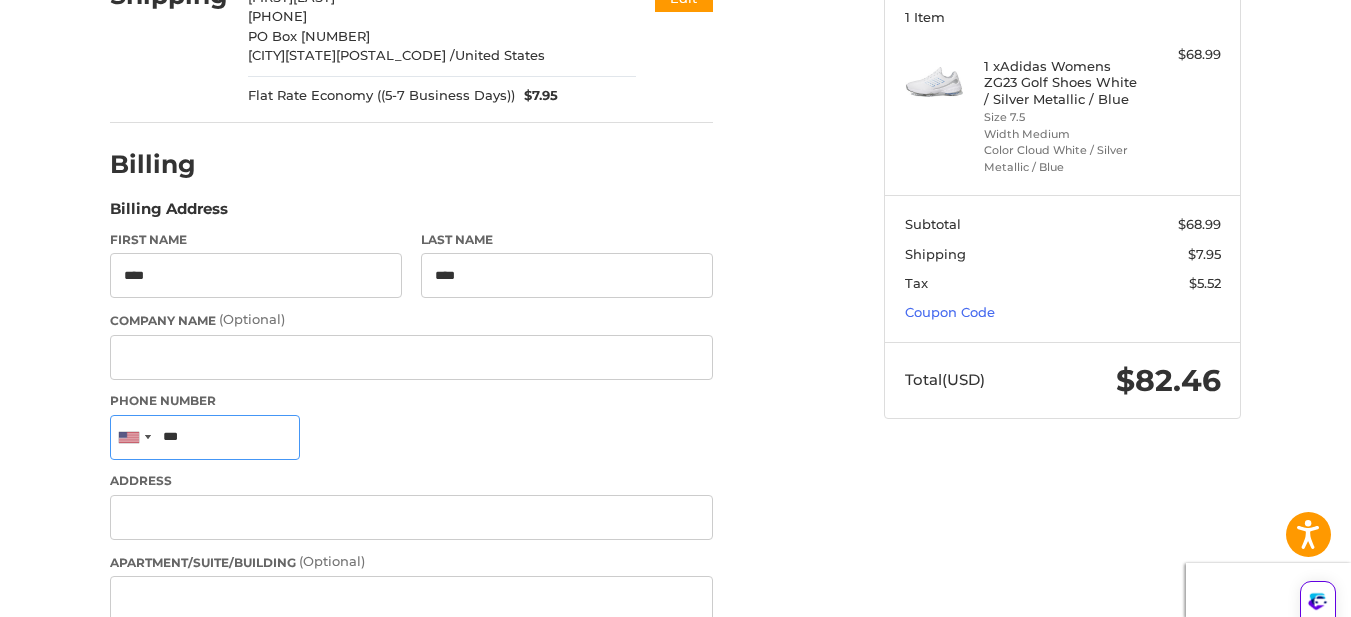 type on "***" 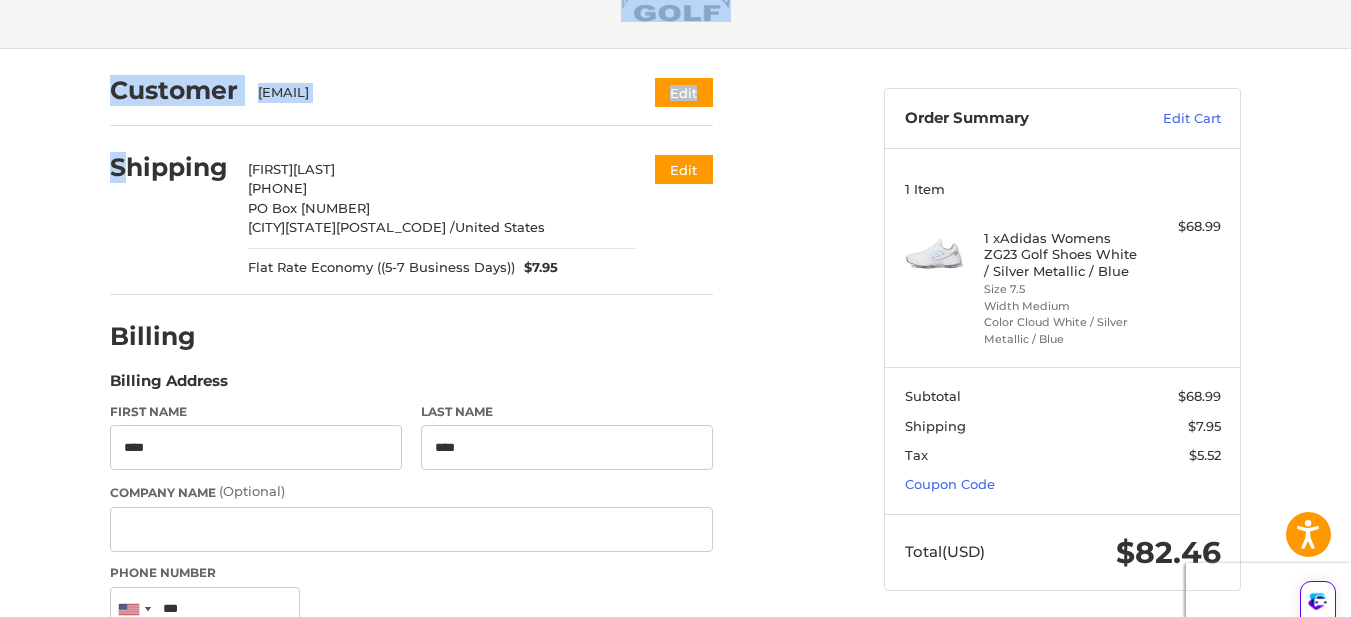 scroll, scrollTop: 0, scrollLeft: 0, axis: both 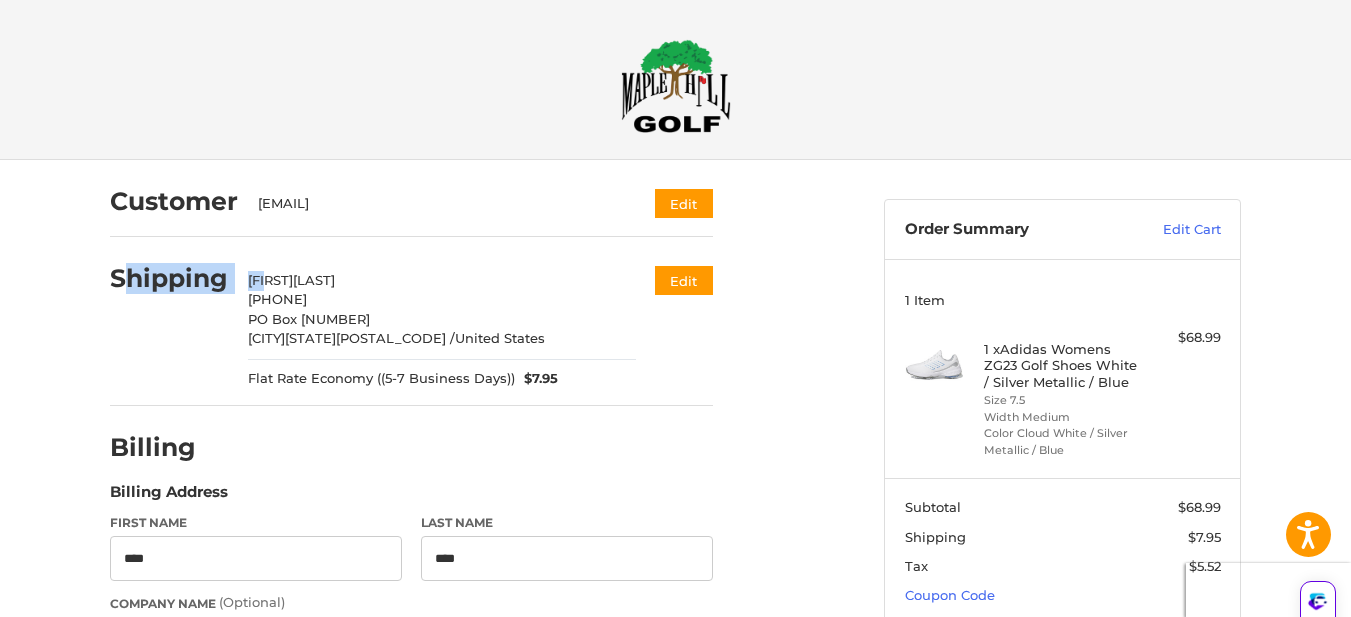 drag, startPoint x: 133, startPoint y: 90, endPoint x: 273, endPoint y: 272, distance: 229.61707 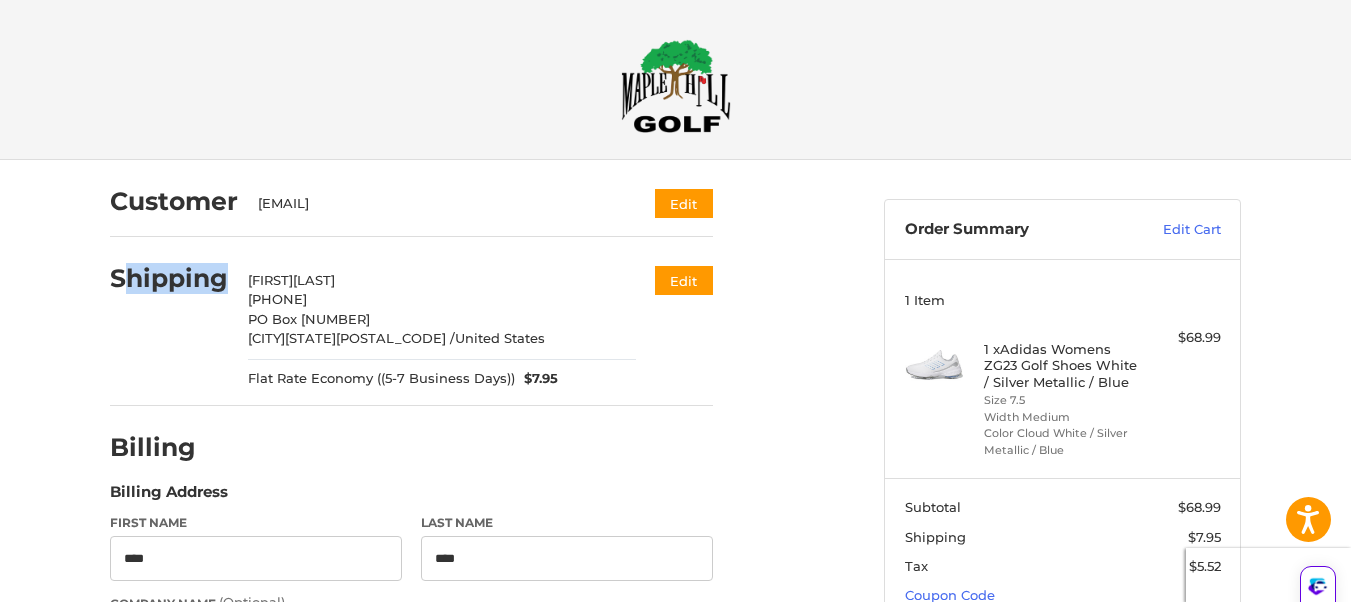 select on "**" 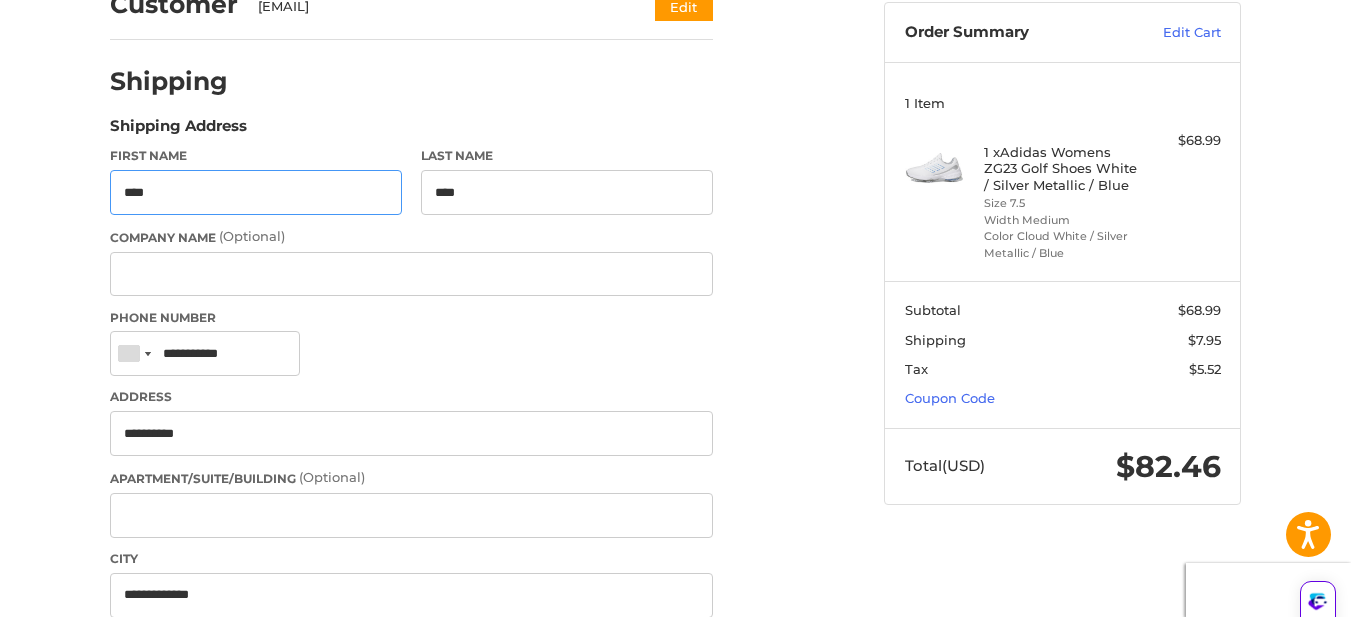 scroll, scrollTop: 237, scrollLeft: 0, axis: vertical 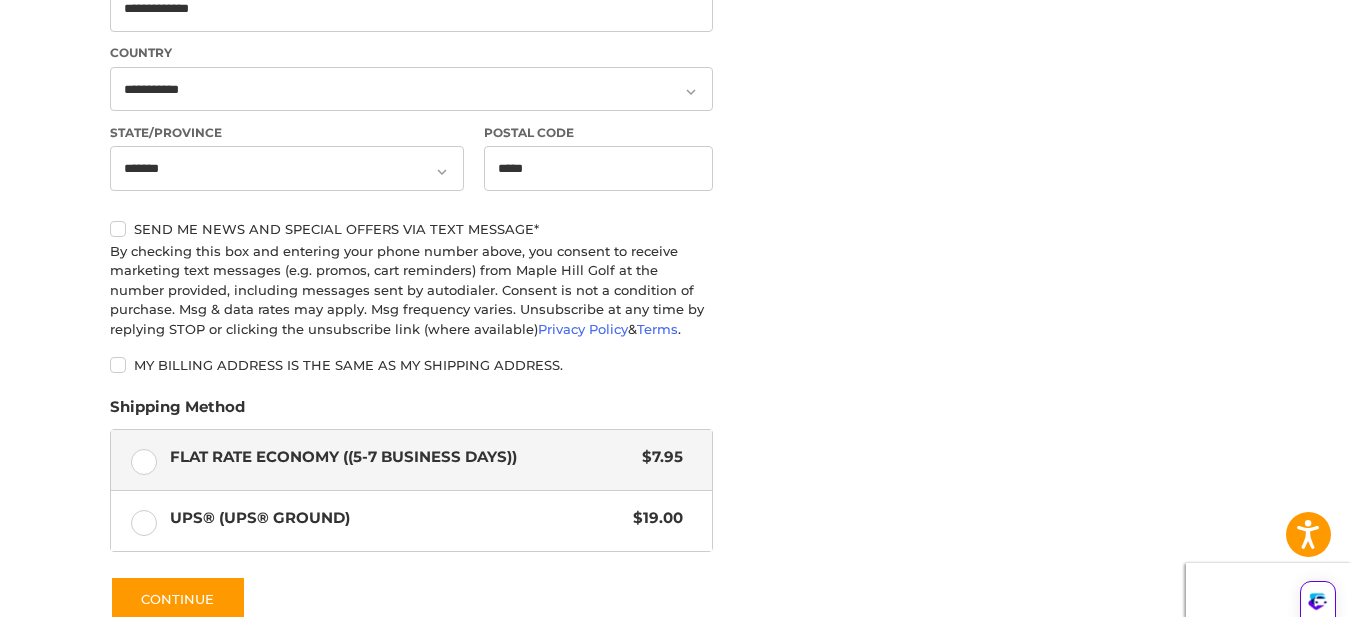 click on "My billing address is the same as my shipping address." at bounding box center [411, 365] 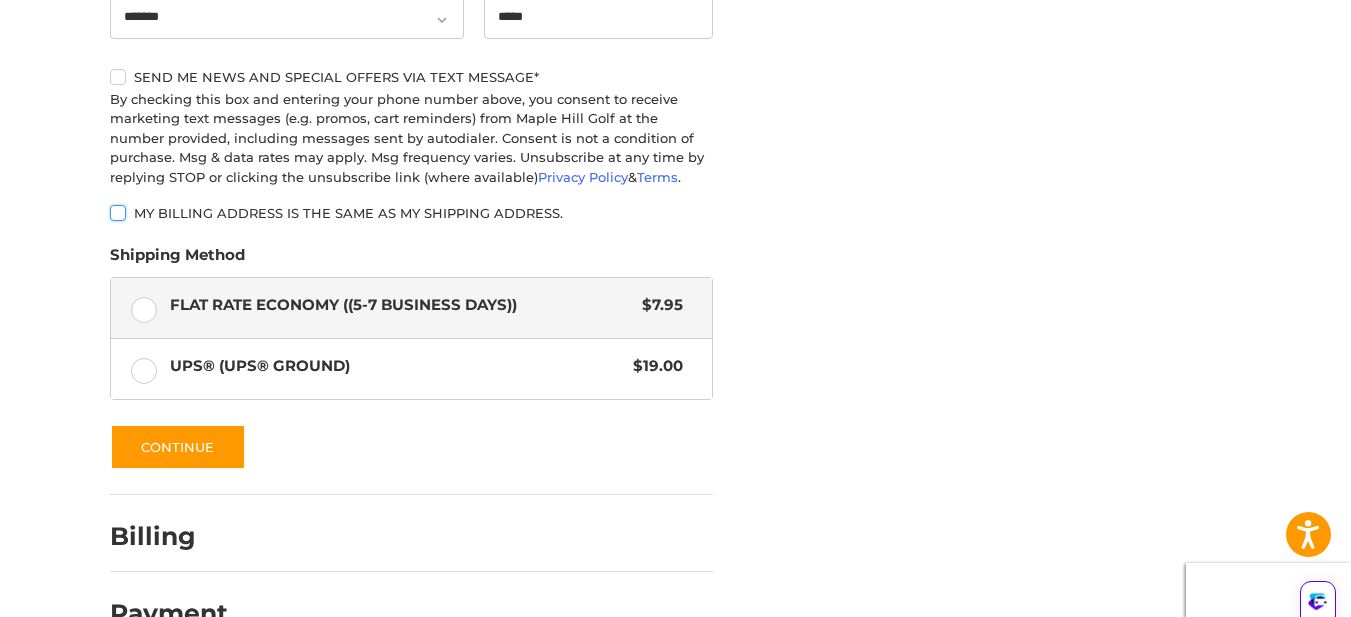 scroll, scrollTop: 985, scrollLeft: 0, axis: vertical 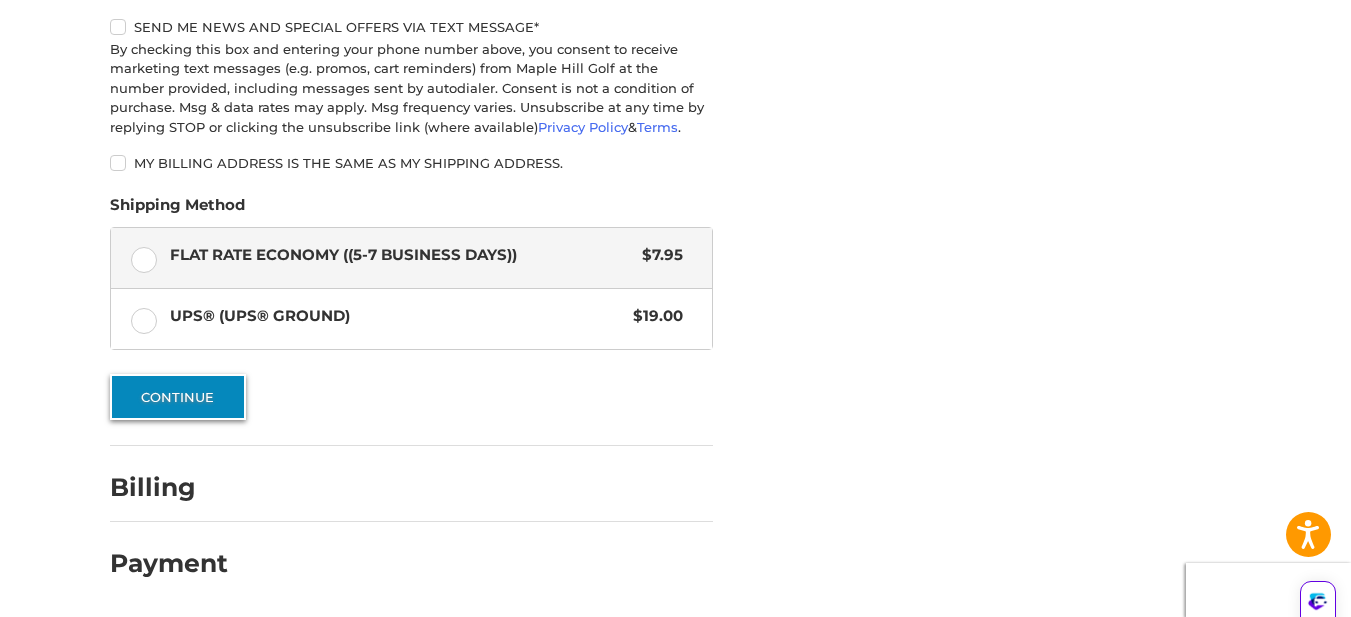 click on "Continue" at bounding box center [178, 397] 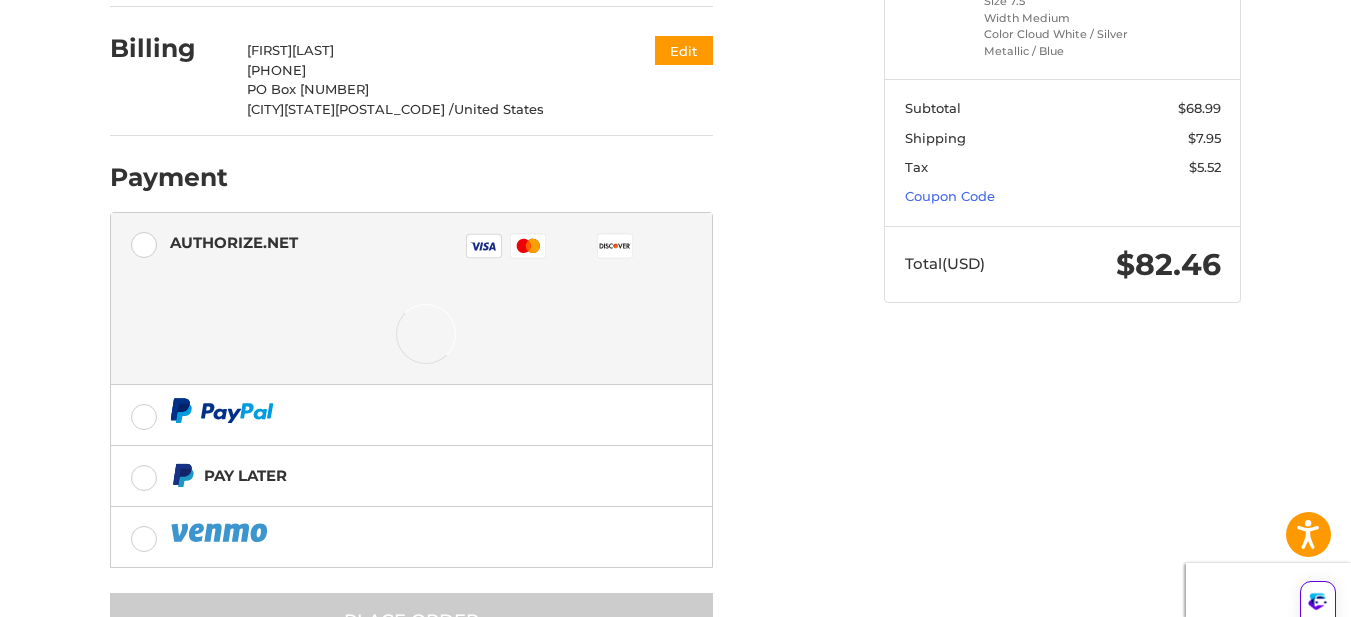 scroll, scrollTop: 412, scrollLeft: 0, axis: vertical 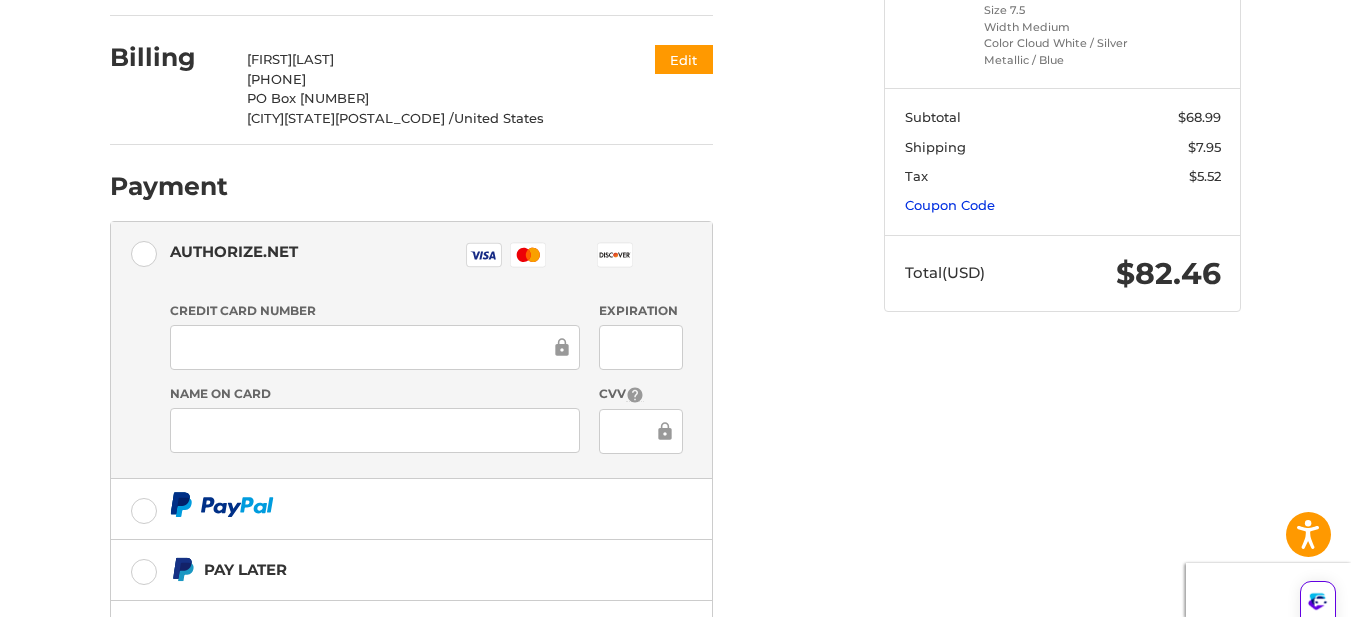 click on "Coupon Code" at bounding box center [950, 205] 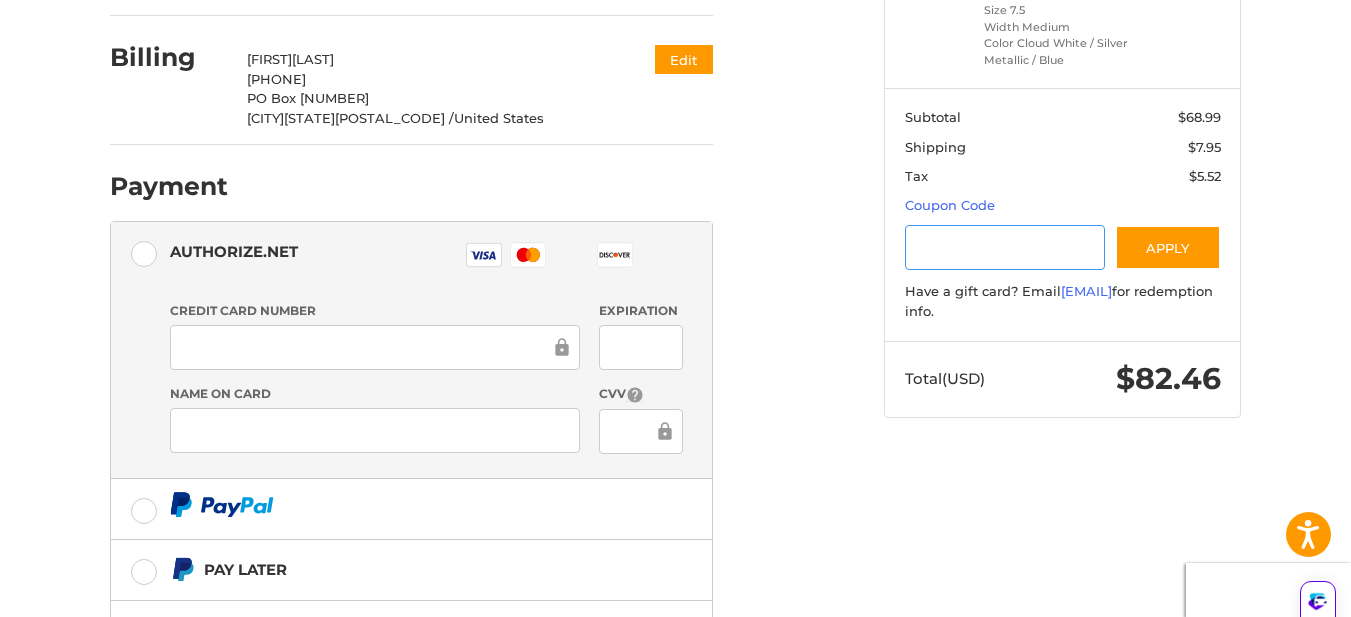 click at bounding box center (1005, 247) 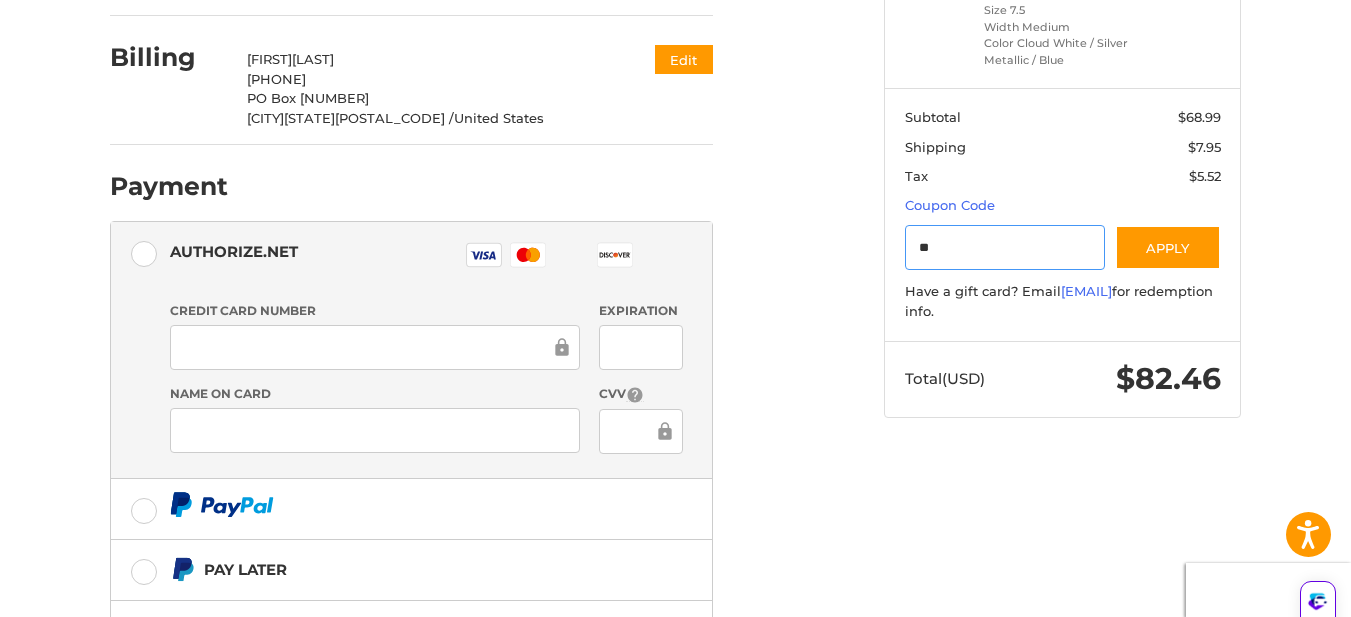 type on "*" 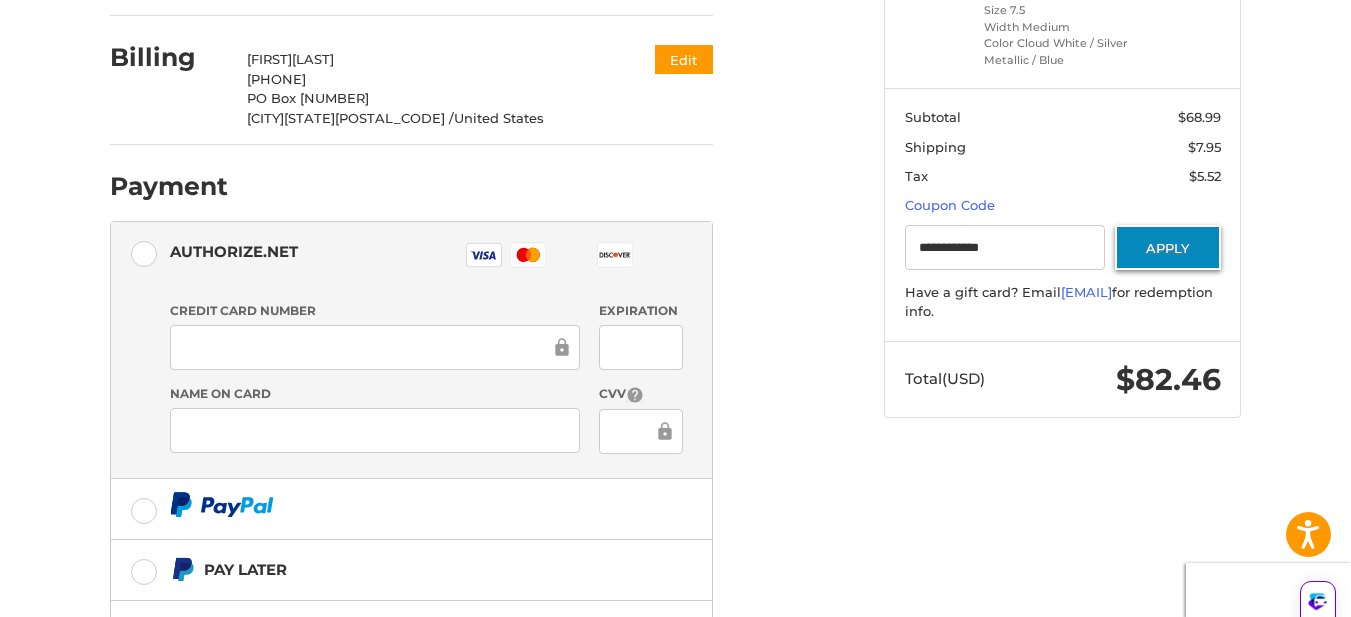 click on "Apply" at bounding box center (1168, 247) 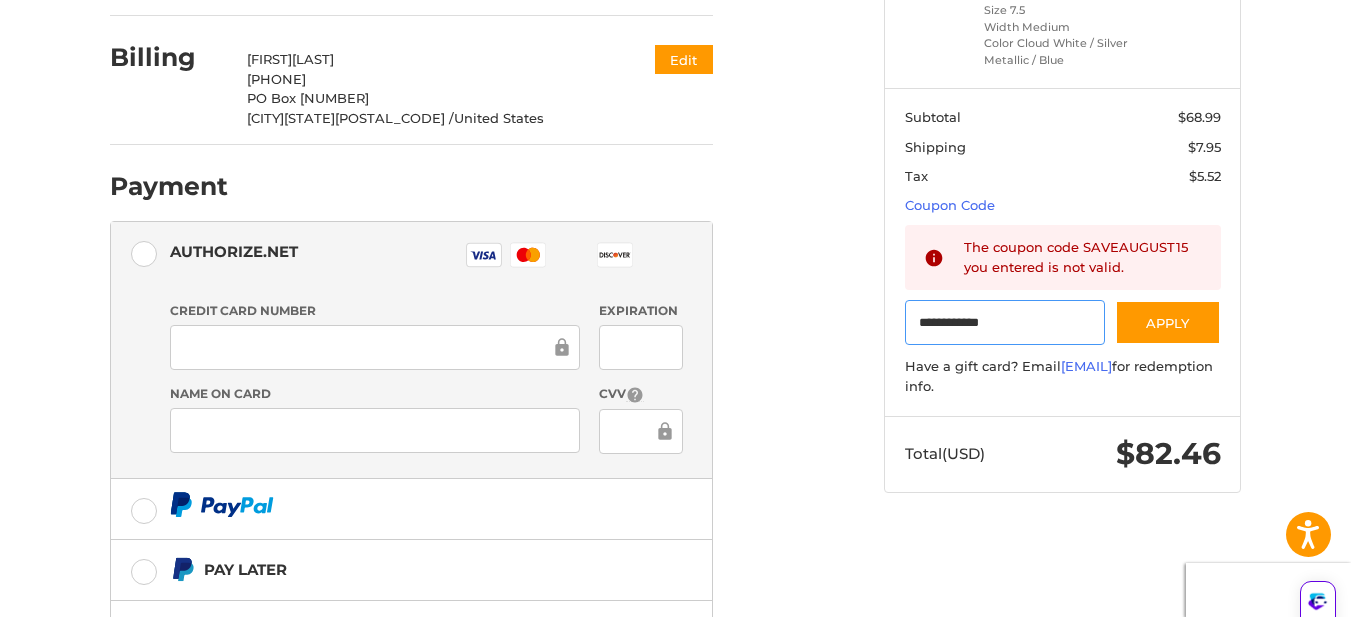 click on "**********" at bounding box center (1005, 322) 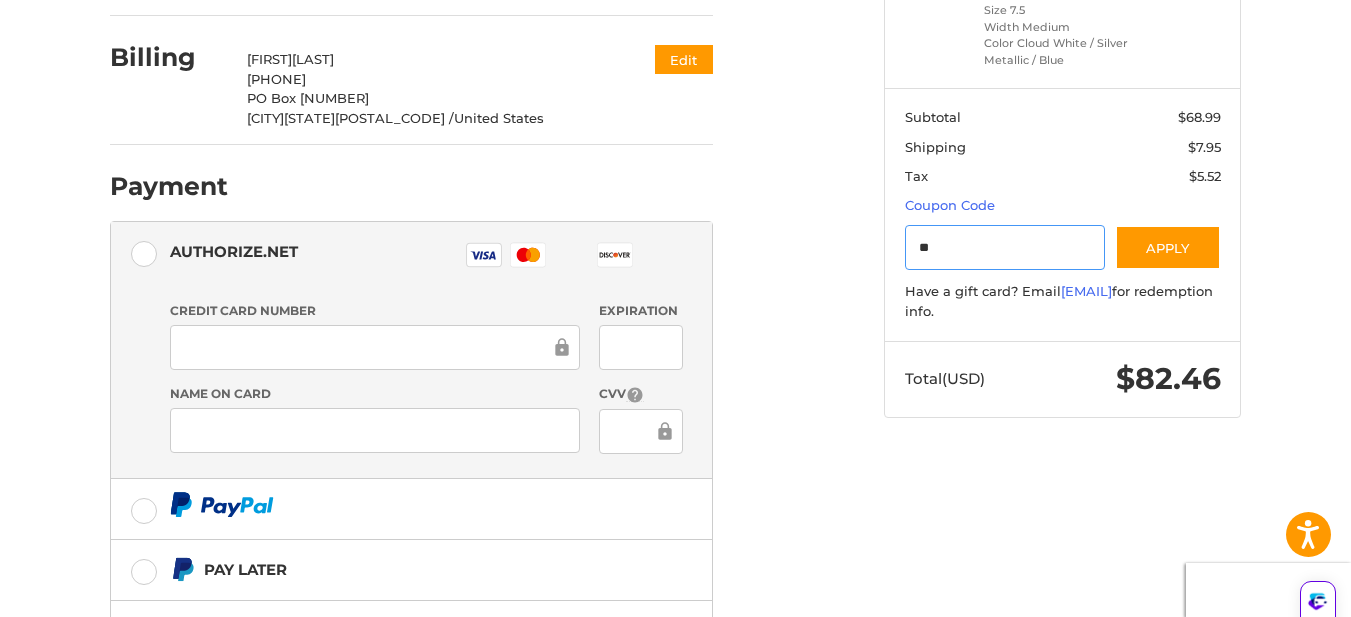 type on "*" 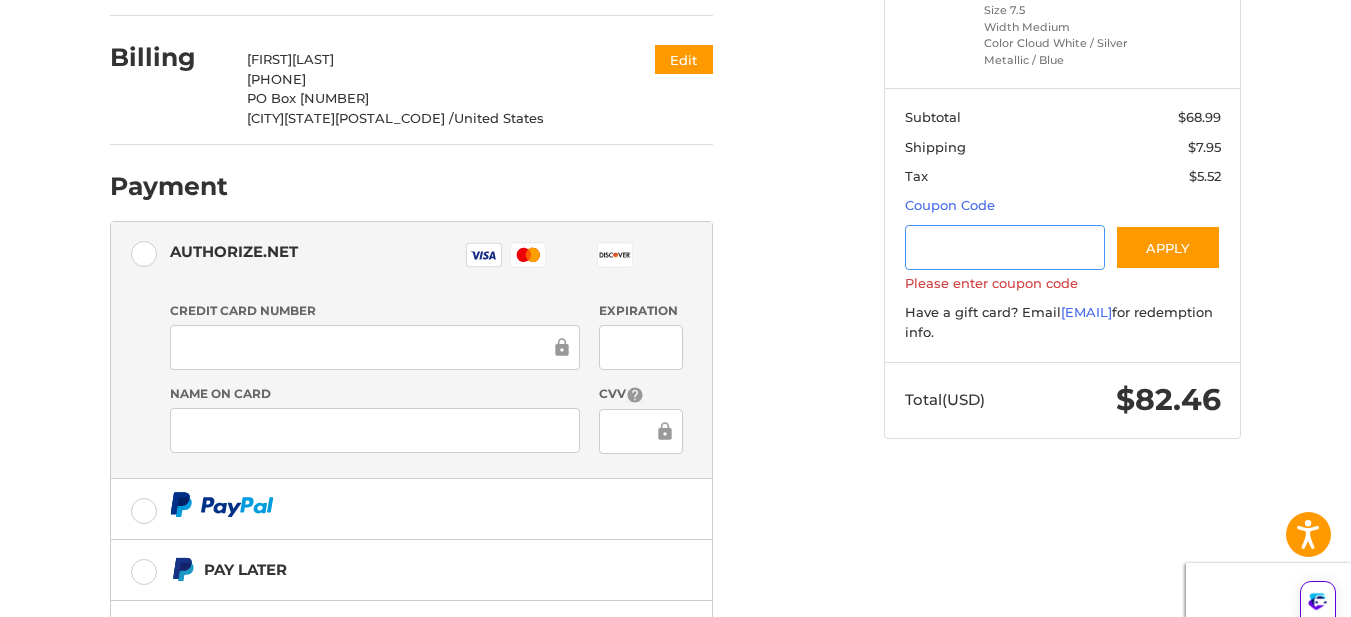 type 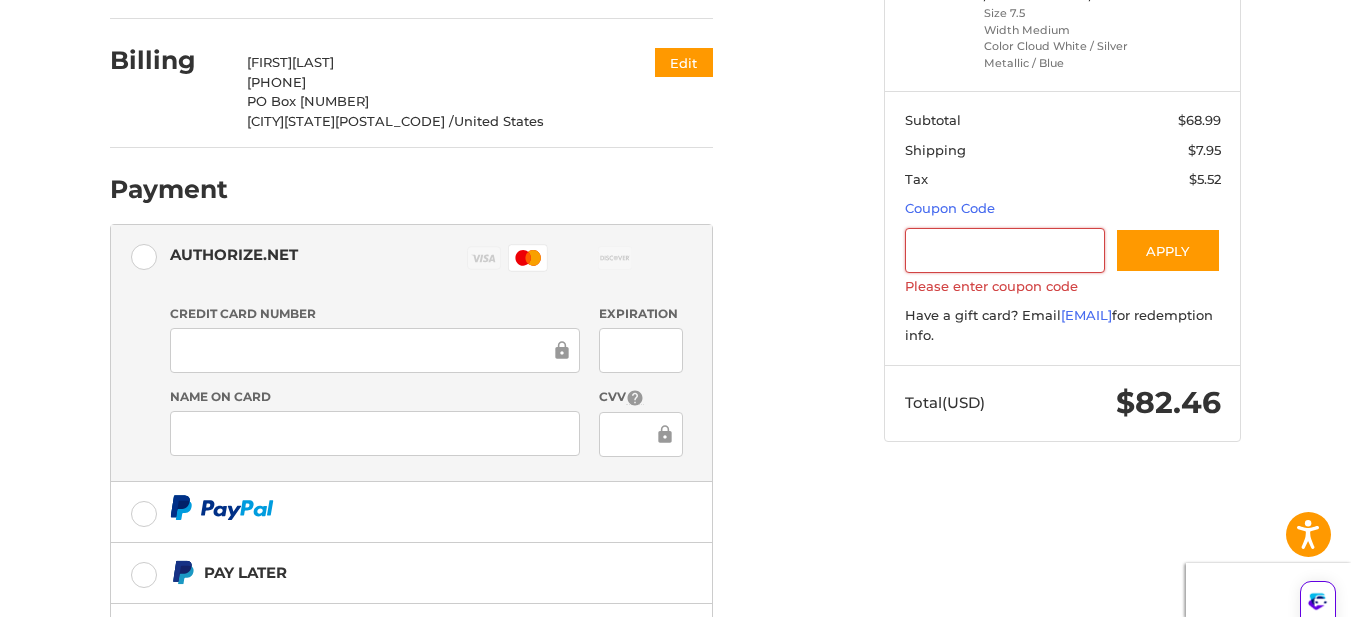 scroll, scrollTop: 386, scrollLeft: 0, axis: vertical 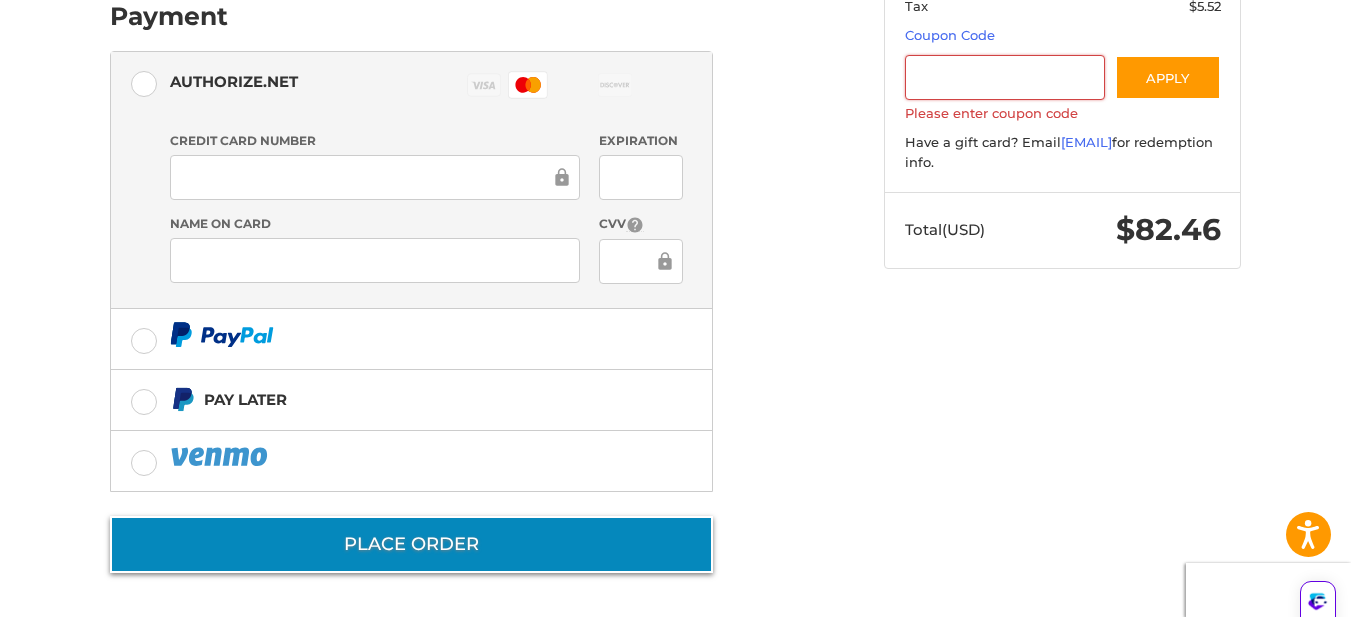 click on "Place Order" at bounding box center (411, 544) 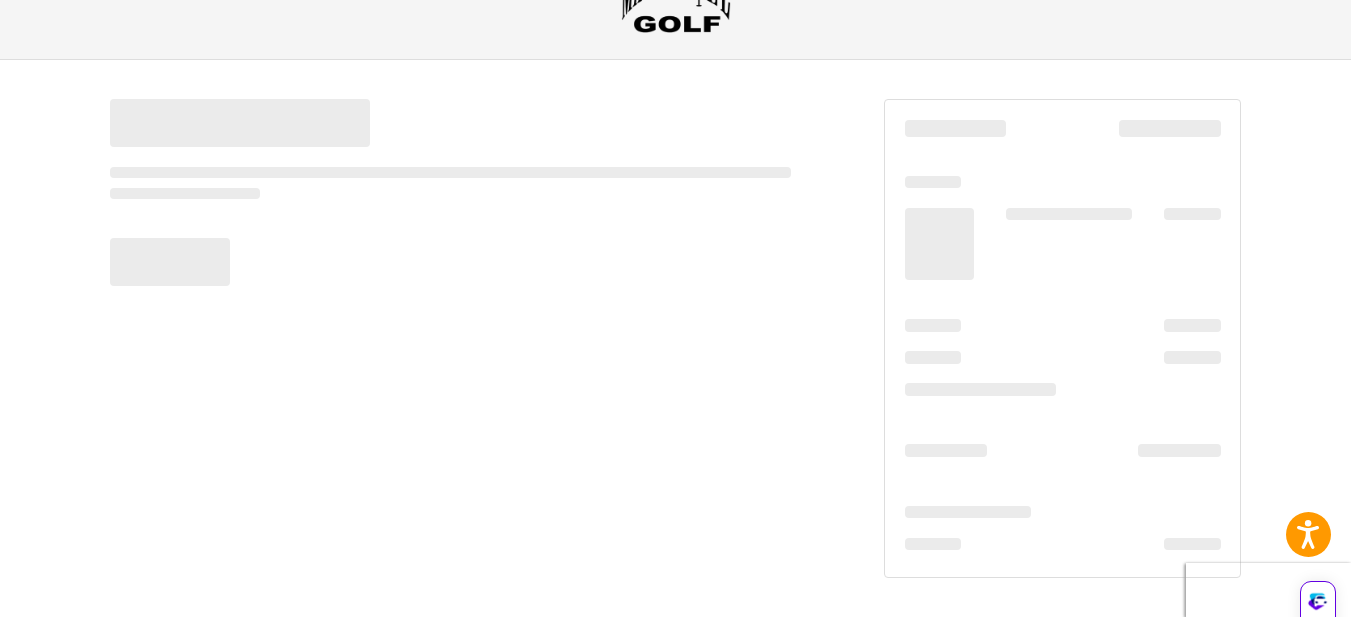 scroll, scrollTop: 100, scrollLeft: 0, axis: vertical 